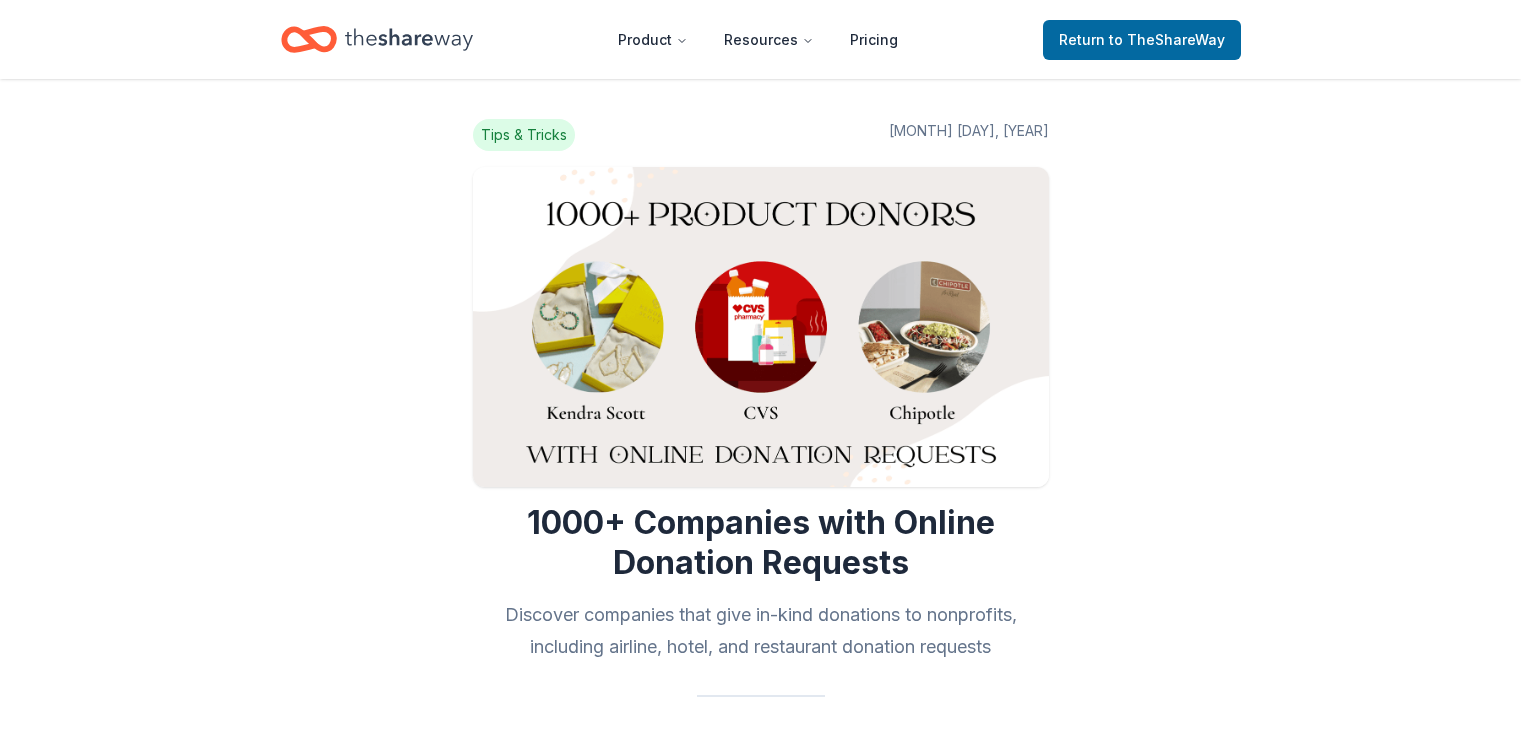 scroll, scrollTop: 0, scrollLeft: 0, axis: both 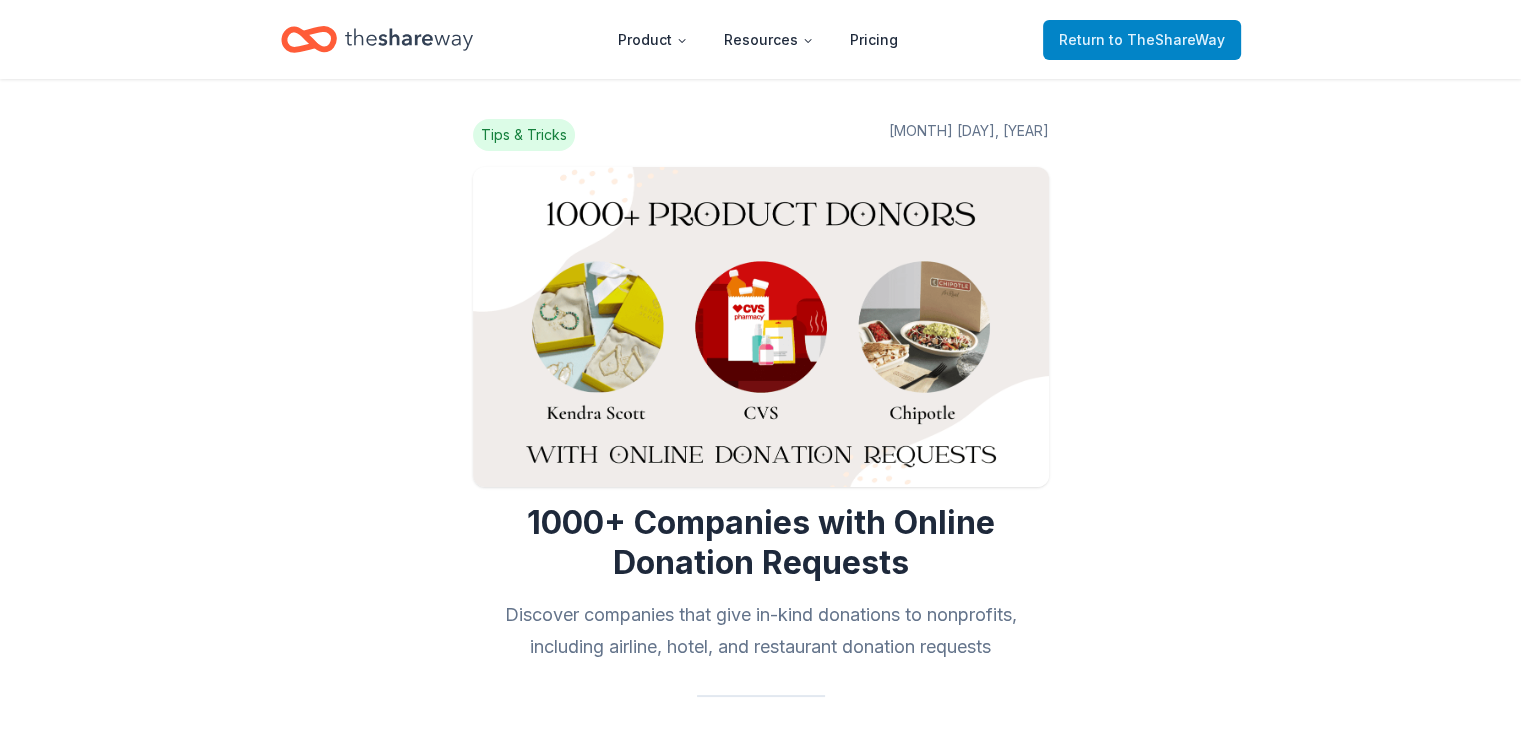 click on "Return to TheShareWay" at bounding box center [1142, 40] 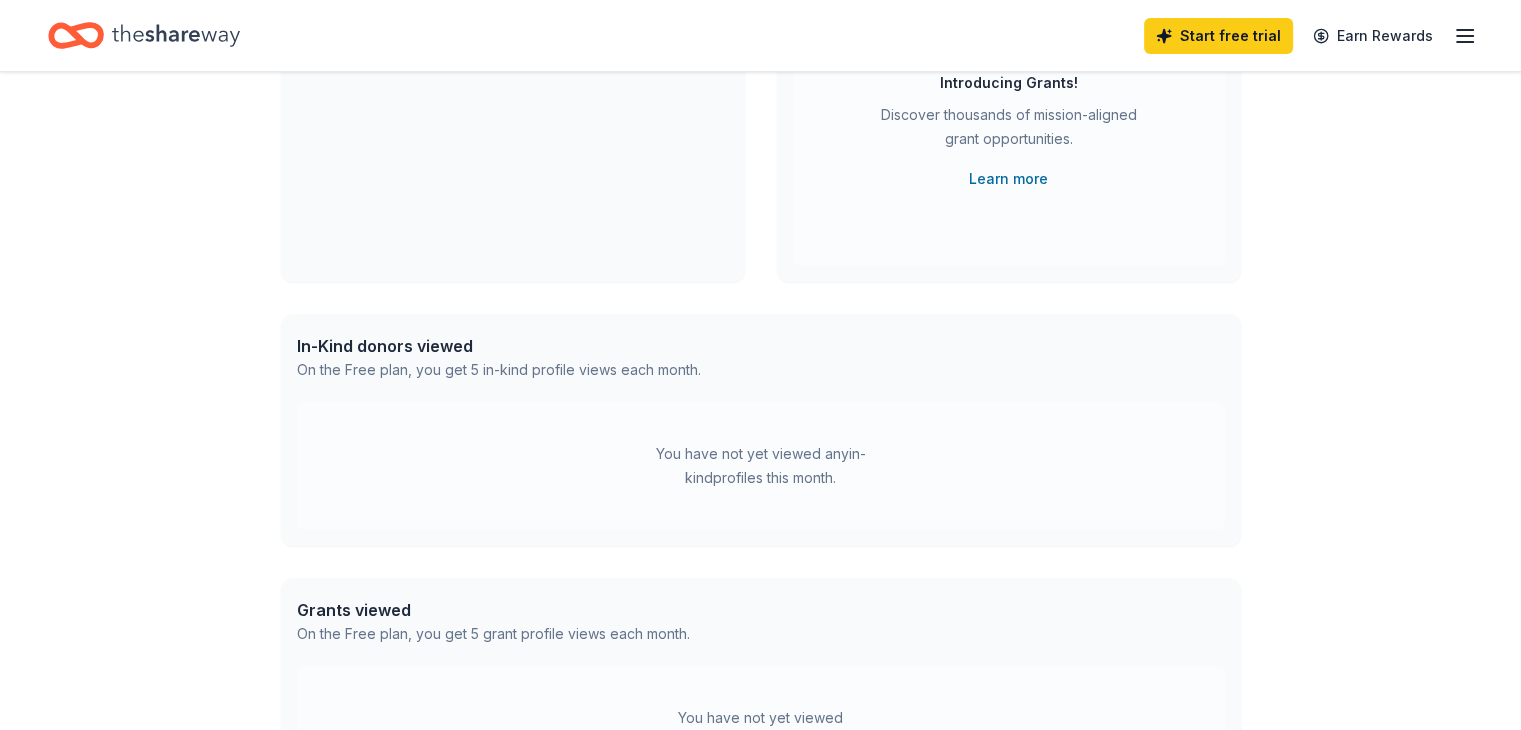 scroll, scrollTop: 0, scrollLeft: 0, axis: both 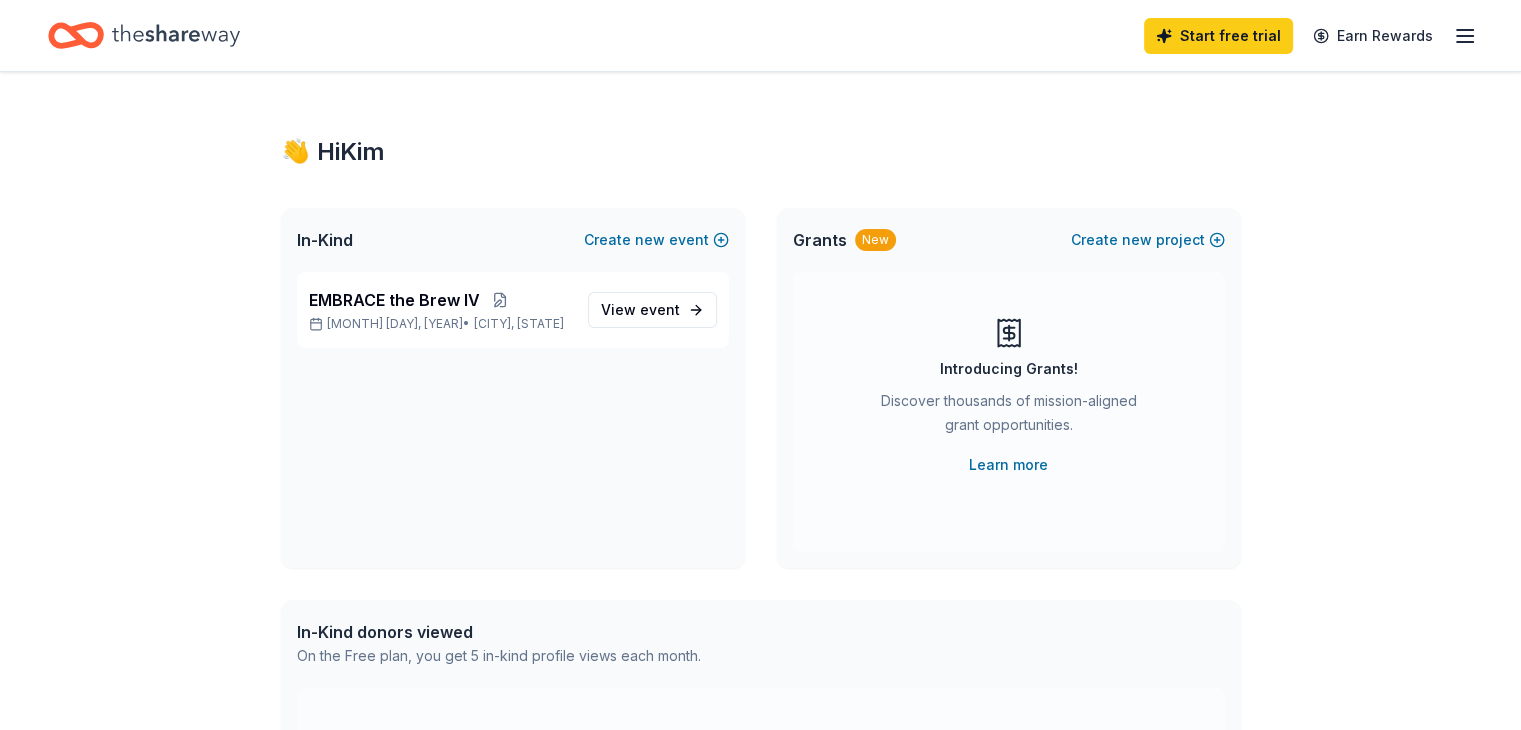 click 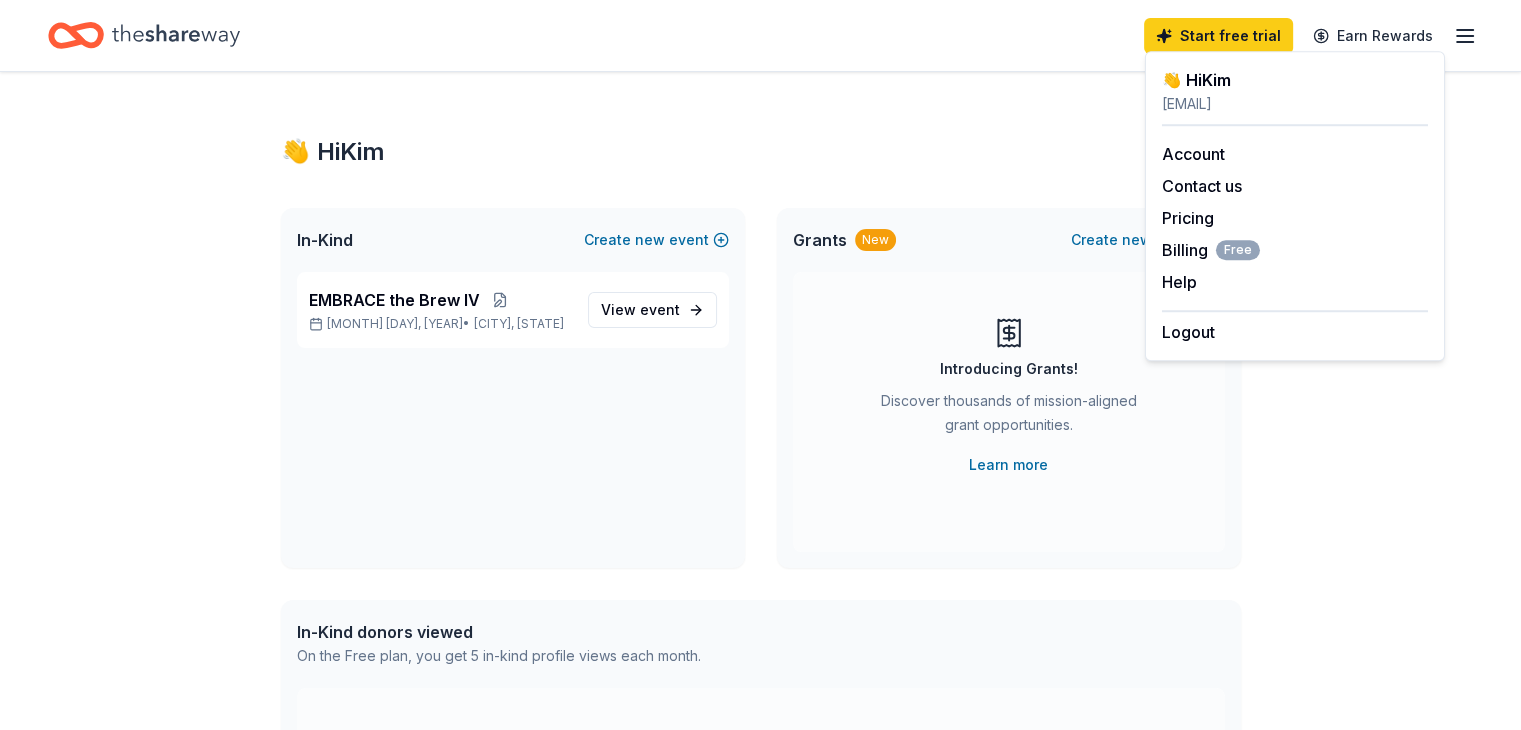click 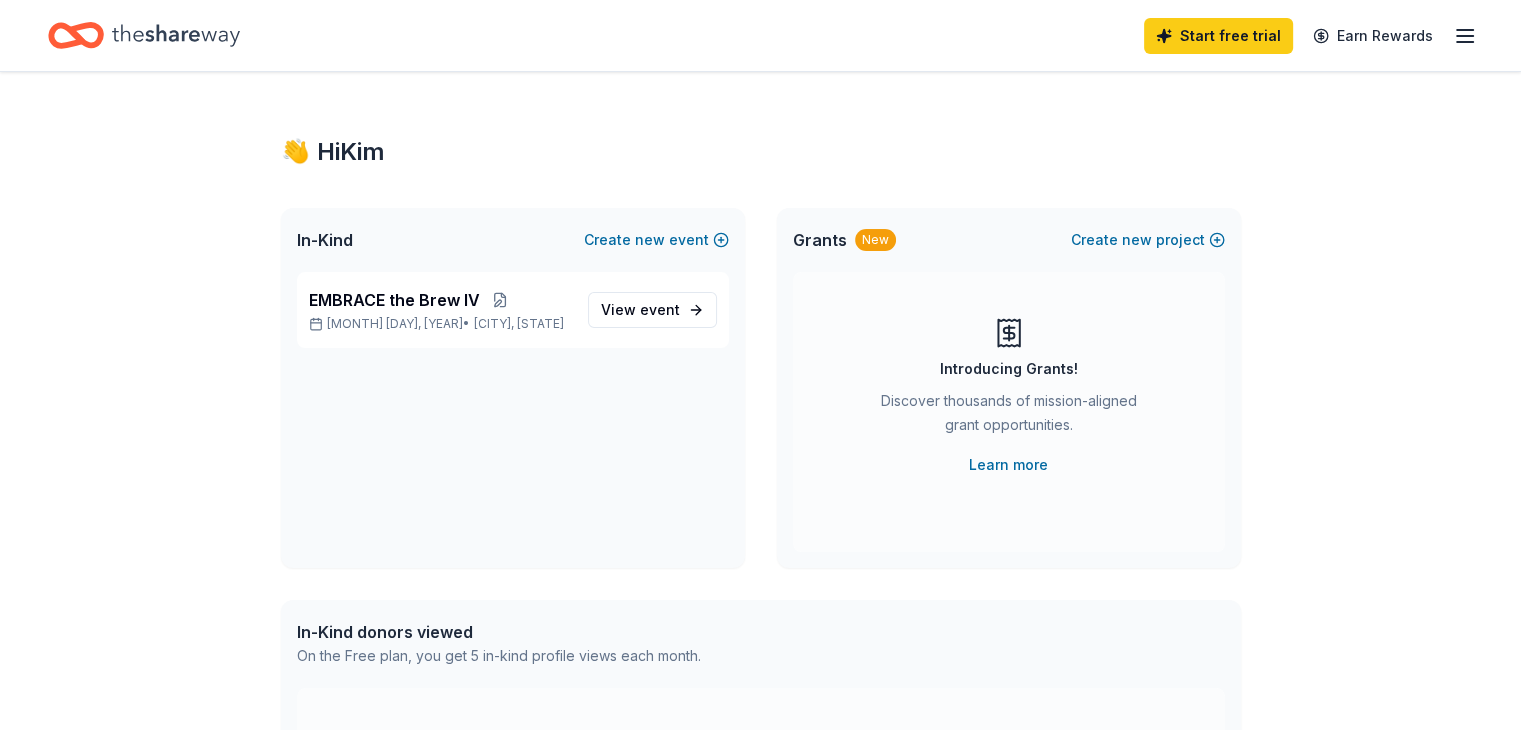 click on "Grants" at bounding box center (820, 240) 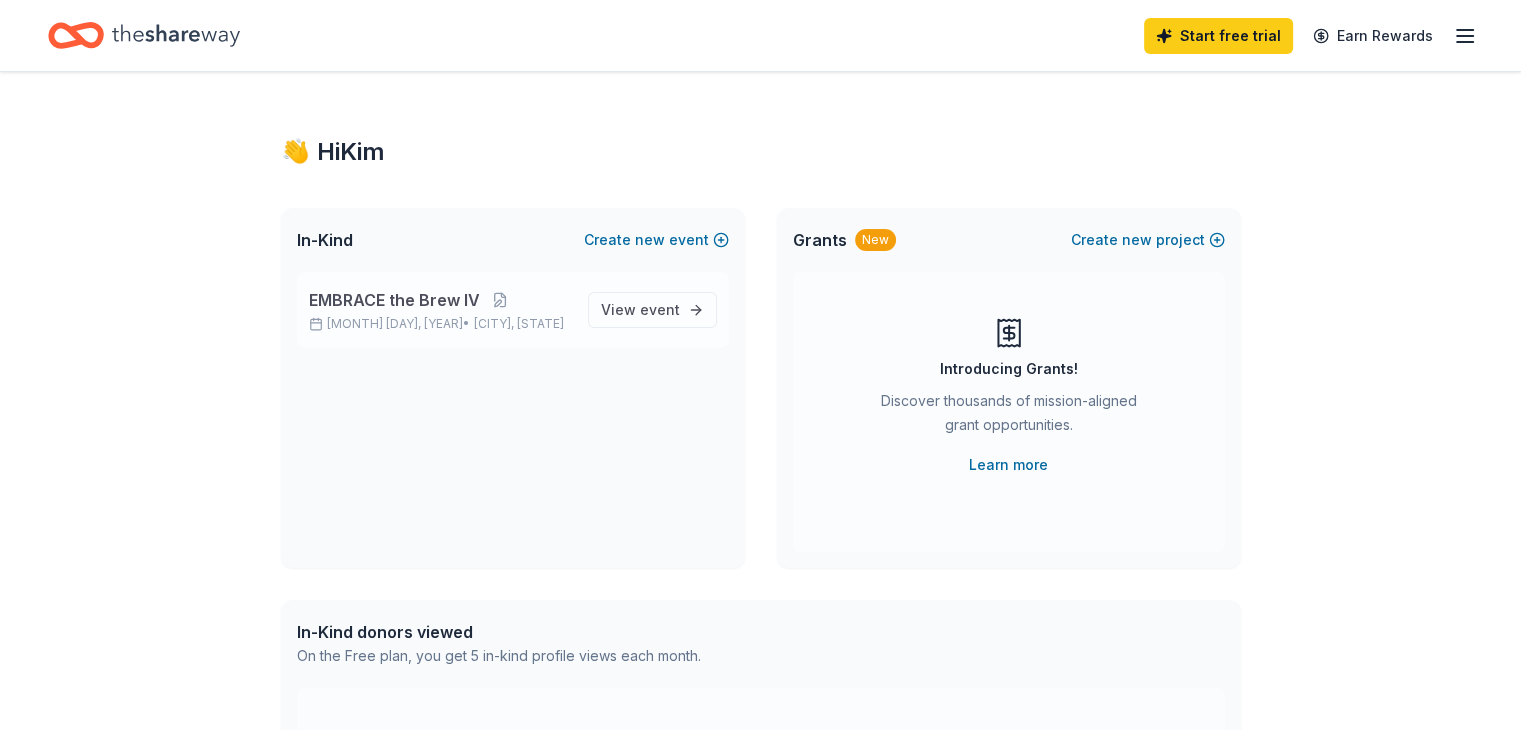 click on "EMBRACE the Brew IV" at bounding box center (394, 300) 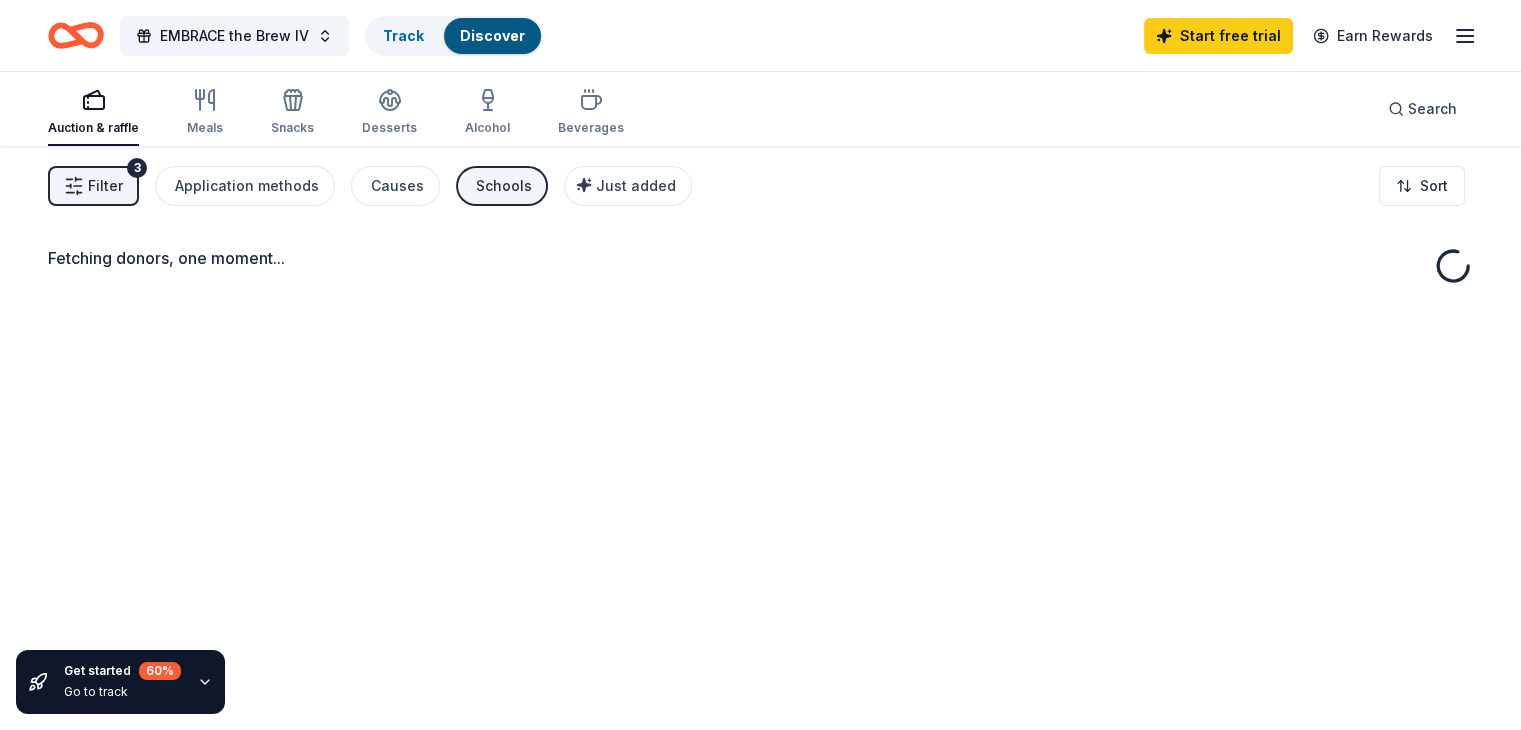 click on "Fetching donors, one moment..." at bounding box center [760, 511] 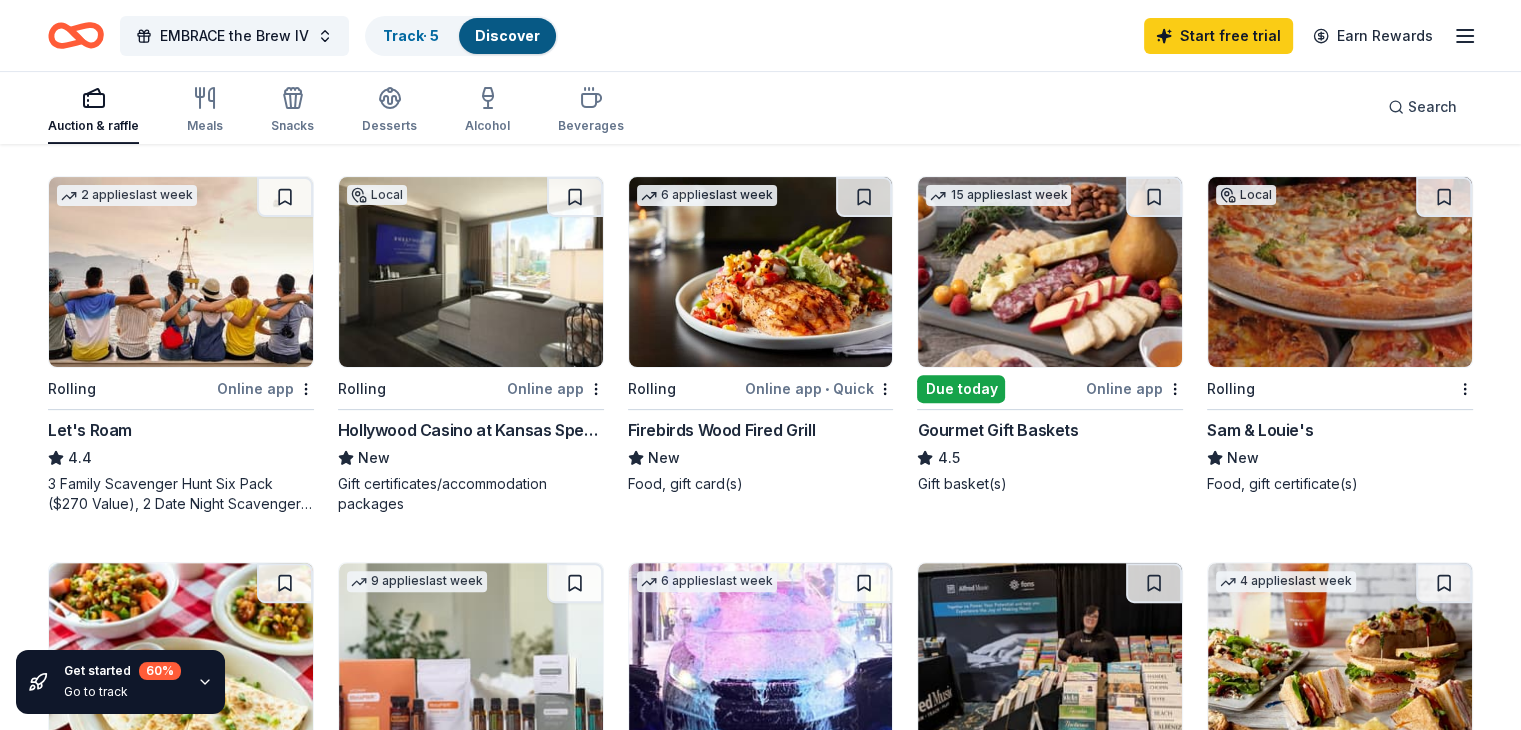 scroll, scrollTop: 600, scrollLeft: 0, axis: vertical 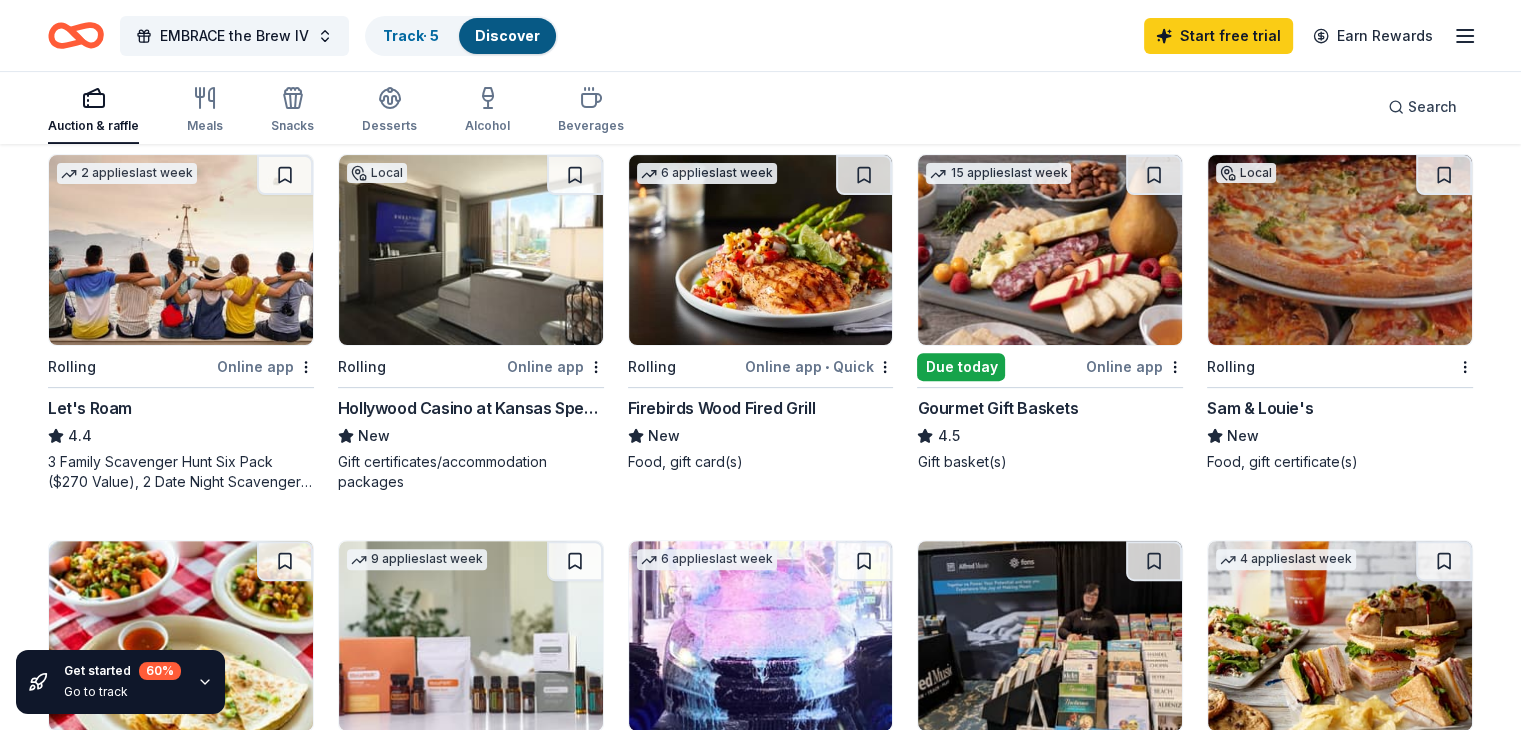 click at bounding box center [761, 250] 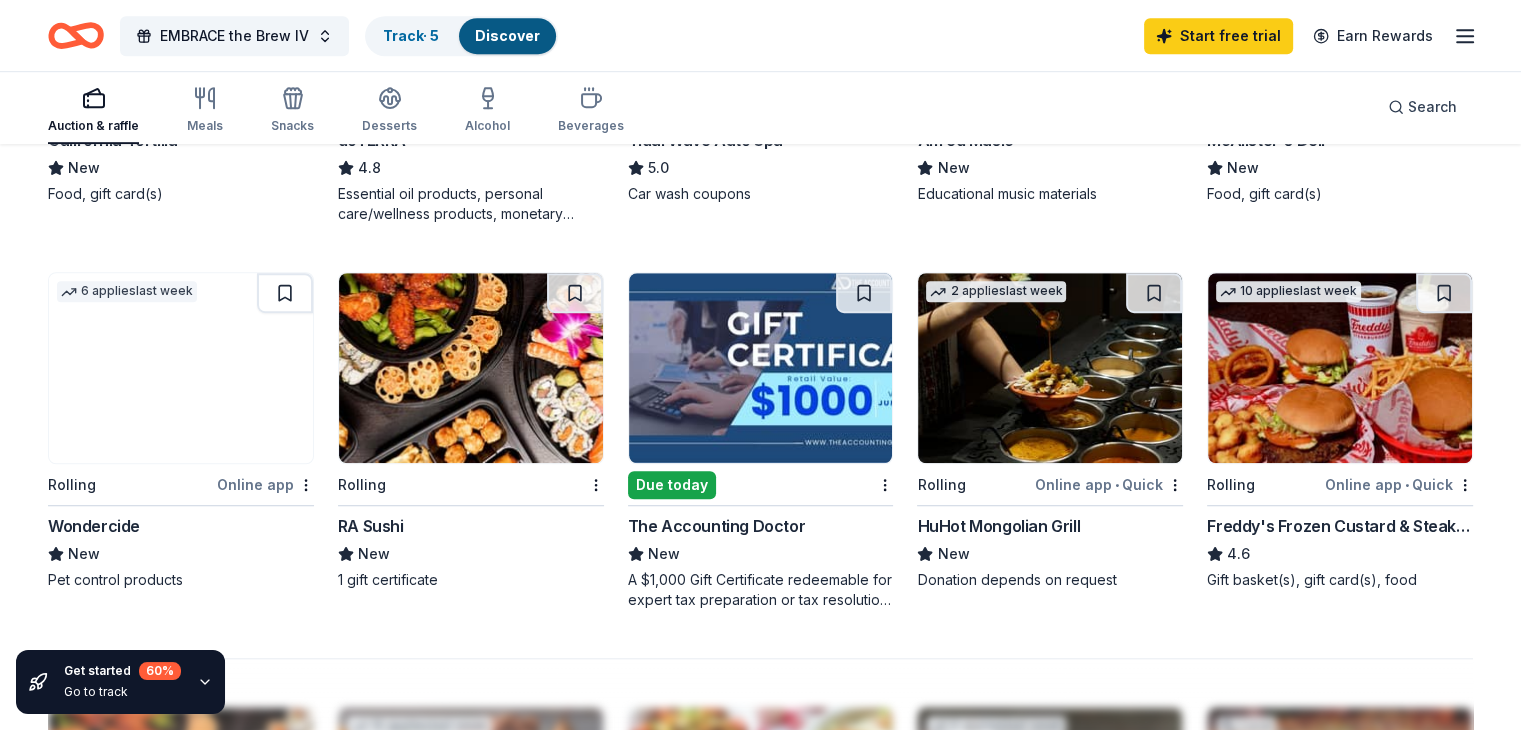 scroll, scrollTop: 1300, scrollLeft: 0, axis: vertical 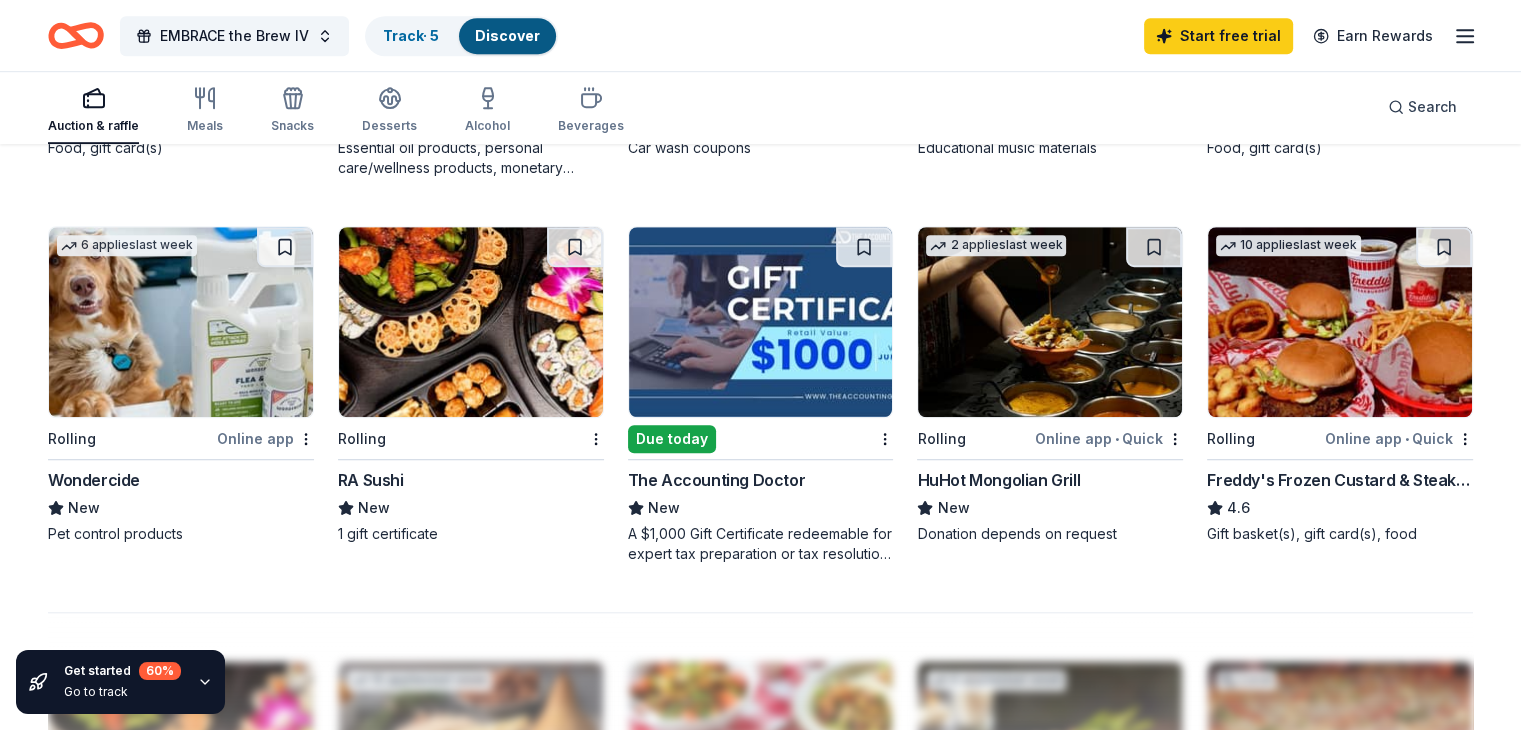 click at bounding box center (761, 322) 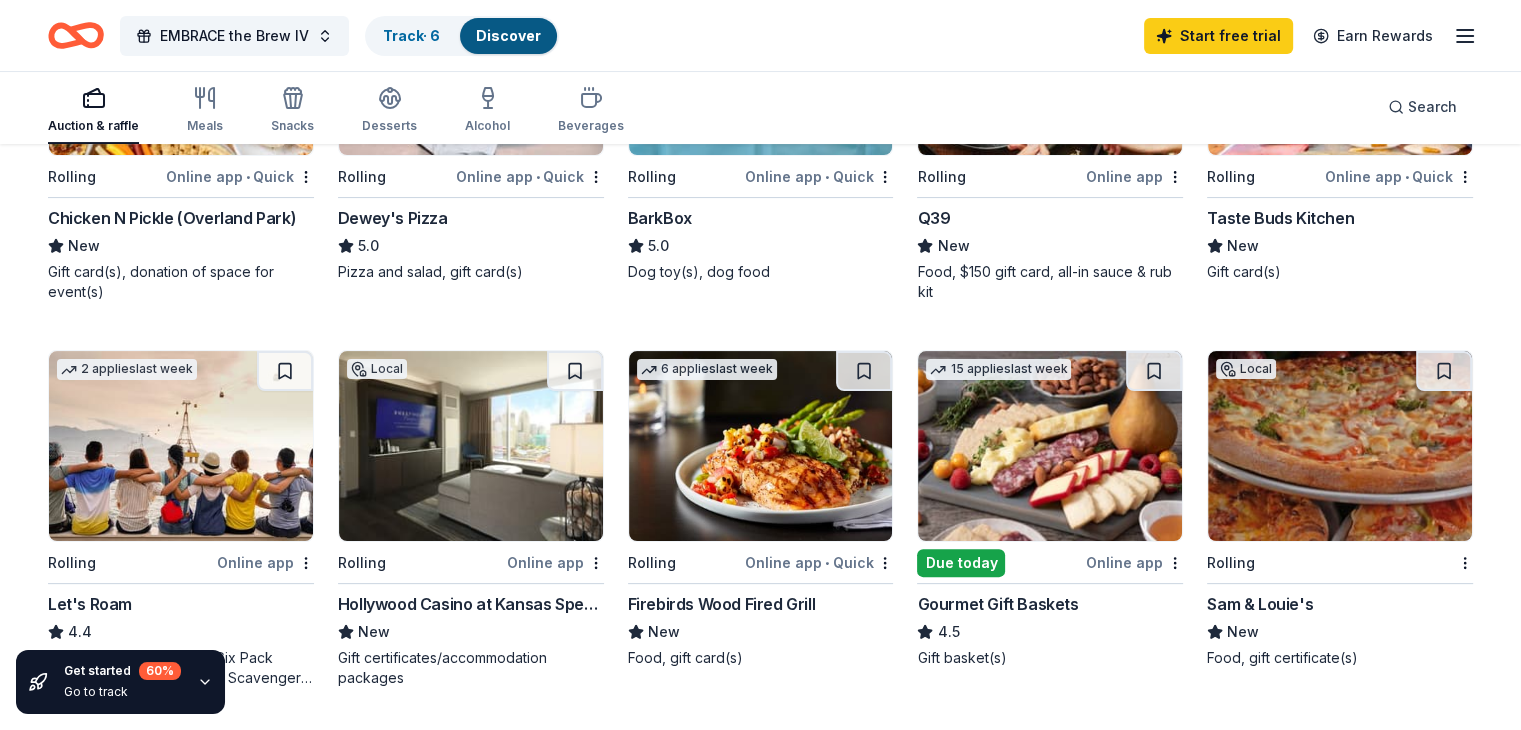 scroll, scrollTop: 400, scrollLeft: 0, axis: vertical 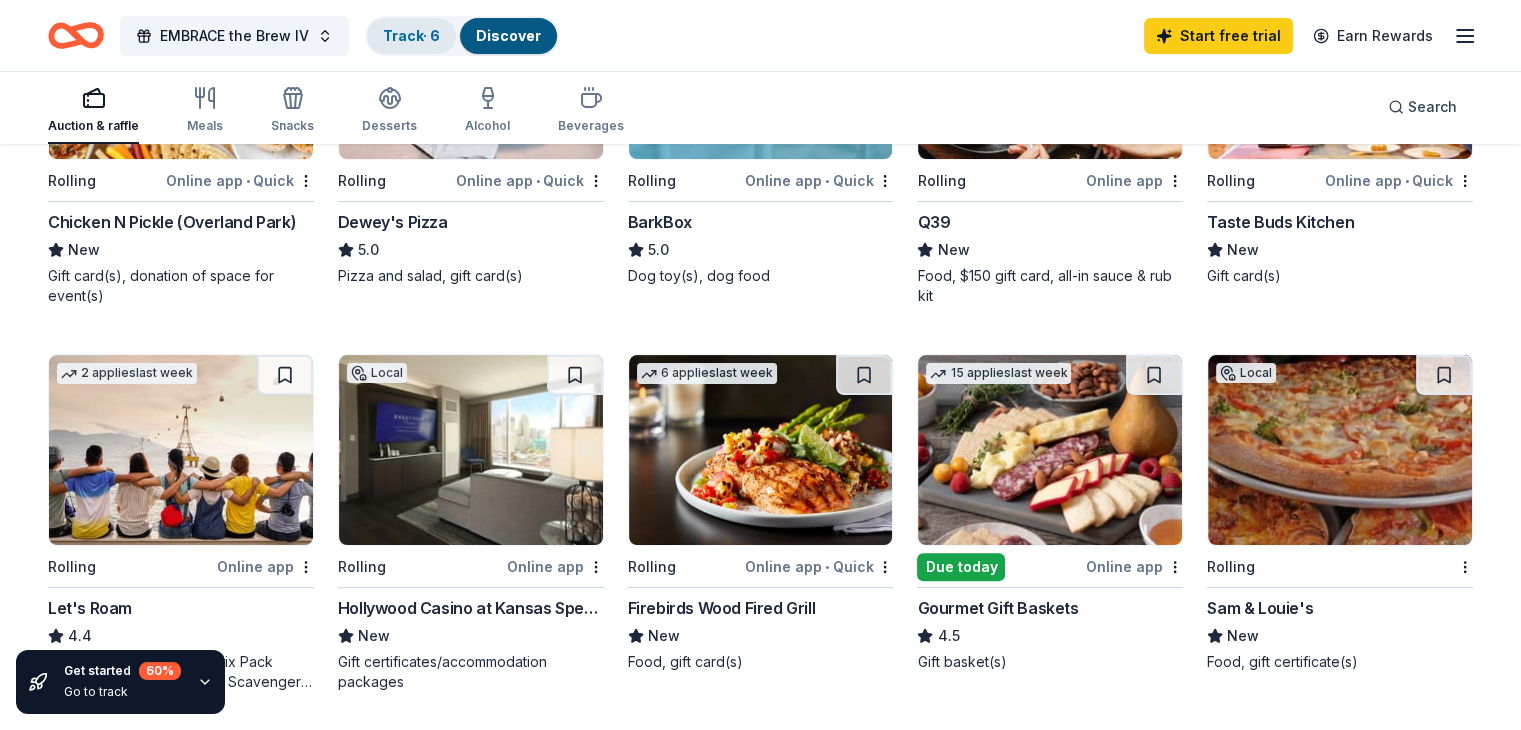 click on "Track  · 6" at bounding box center (411, 35) 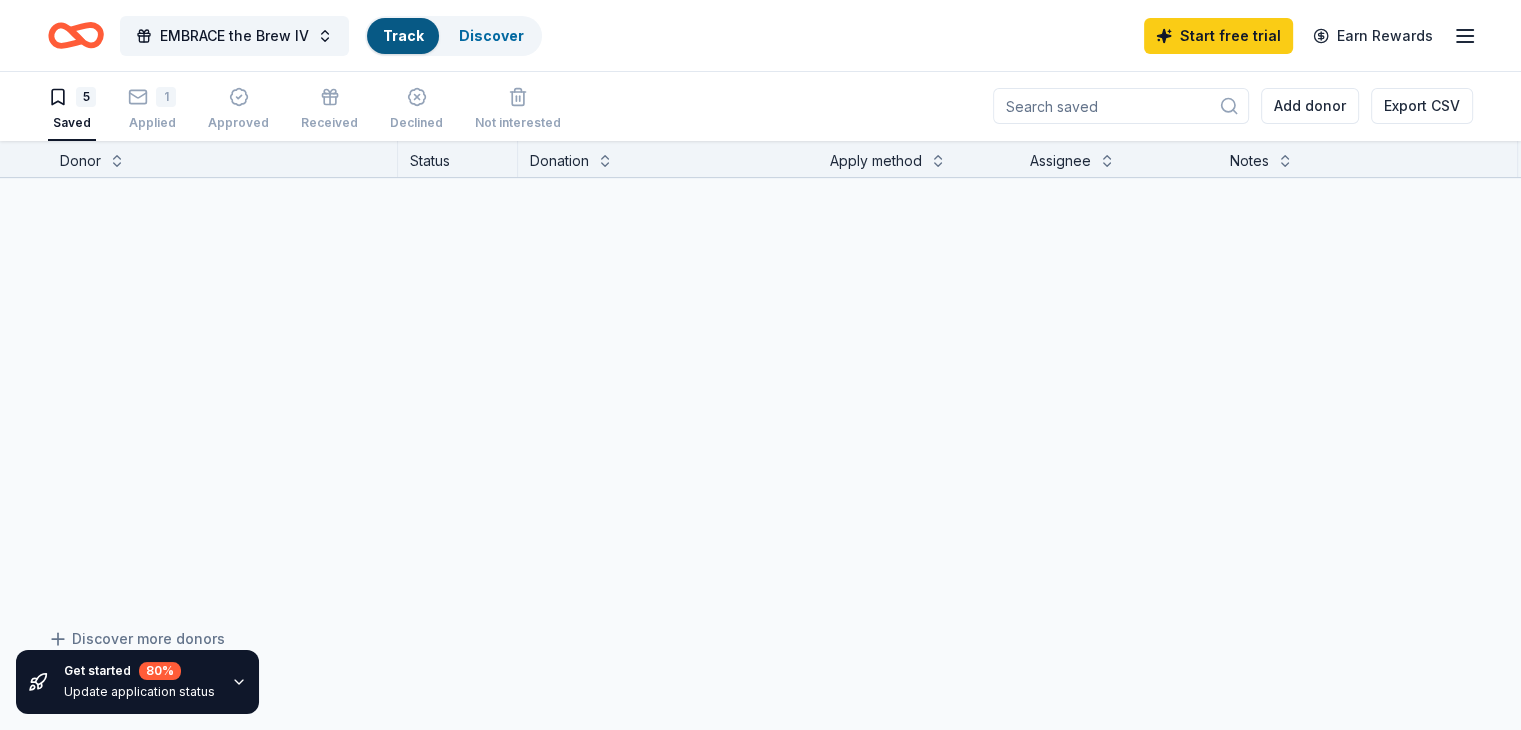 scroll, scrollTop: 0, scrollLeft: 0, axis: both 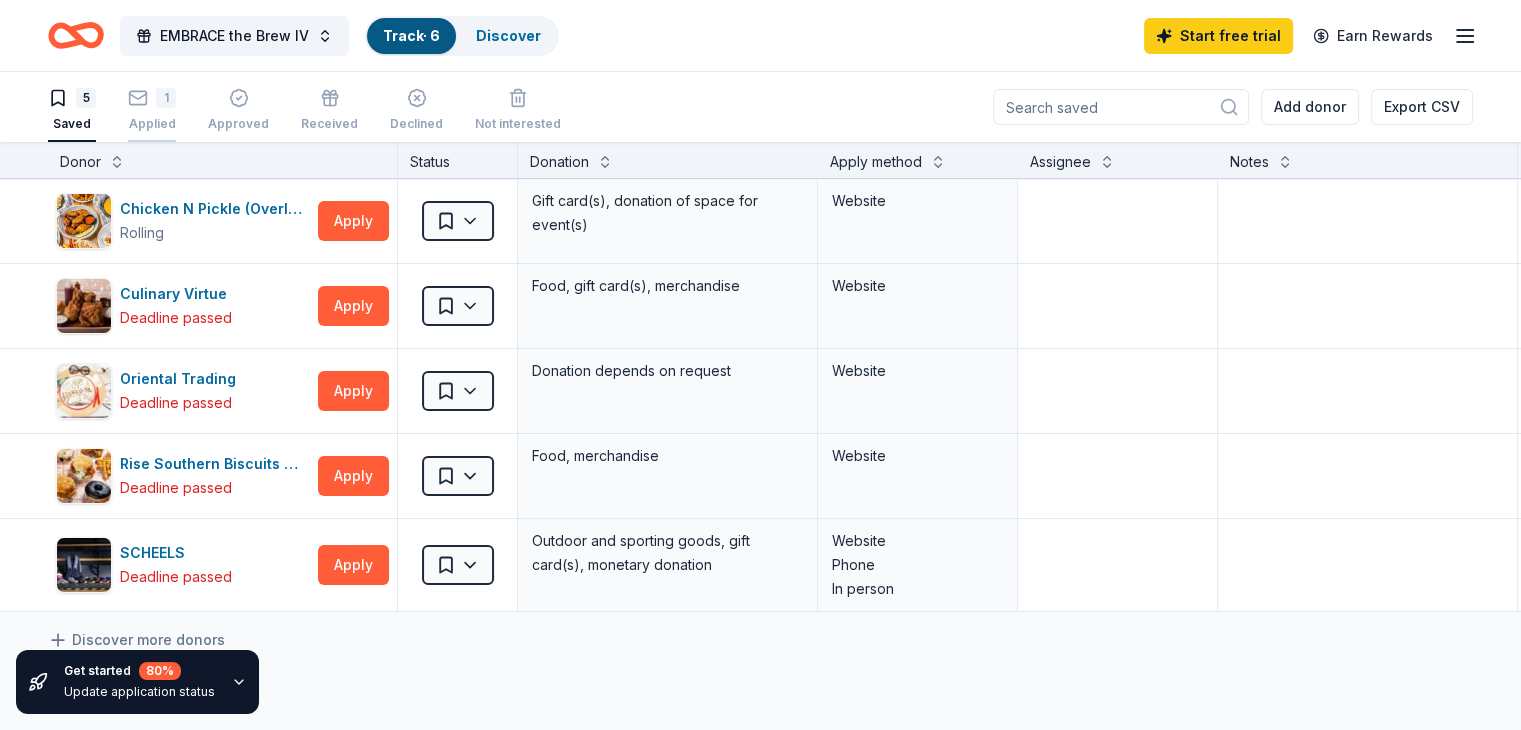 click on "Applied" at bounding box center [152, 124] 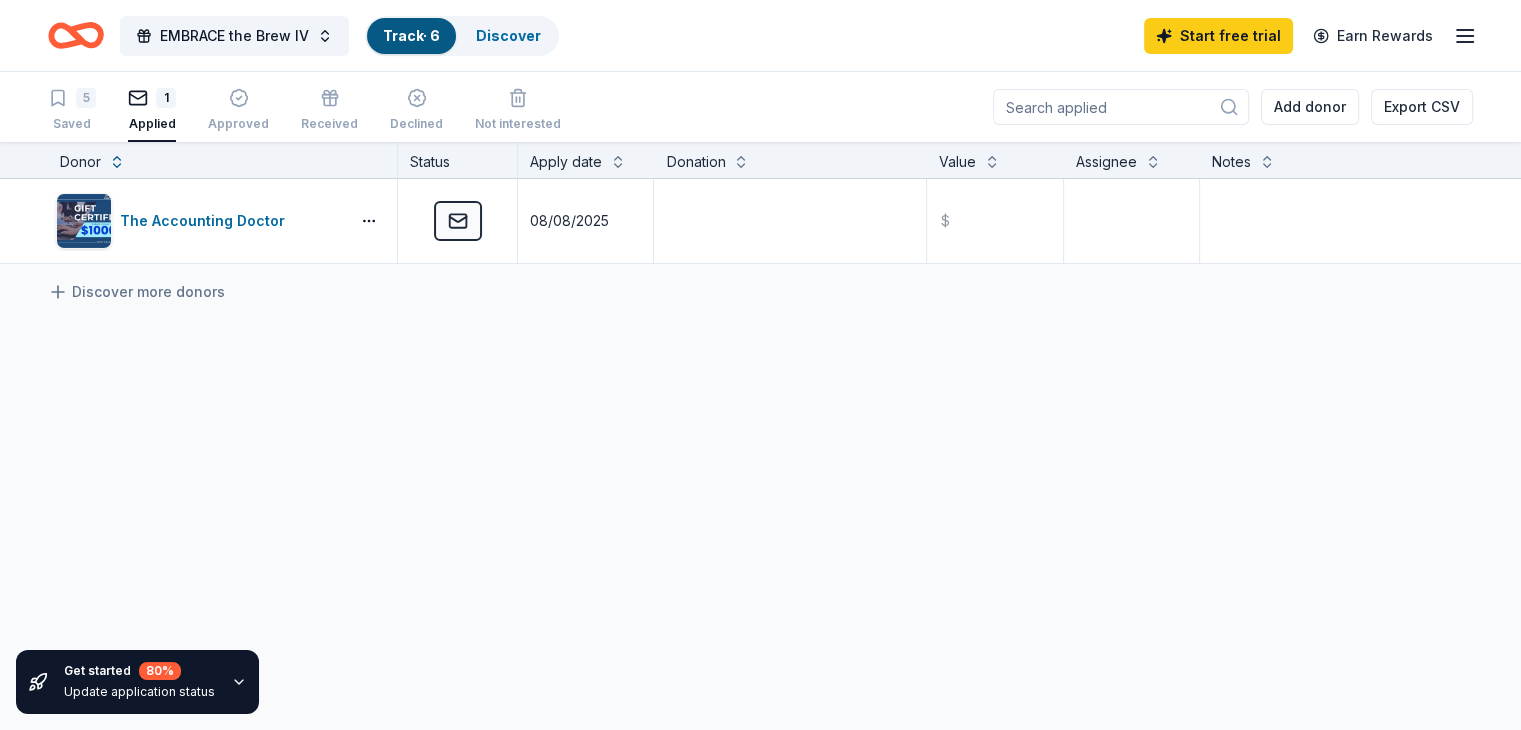 click on "Track  · 6" at bounding box center (411, 35) 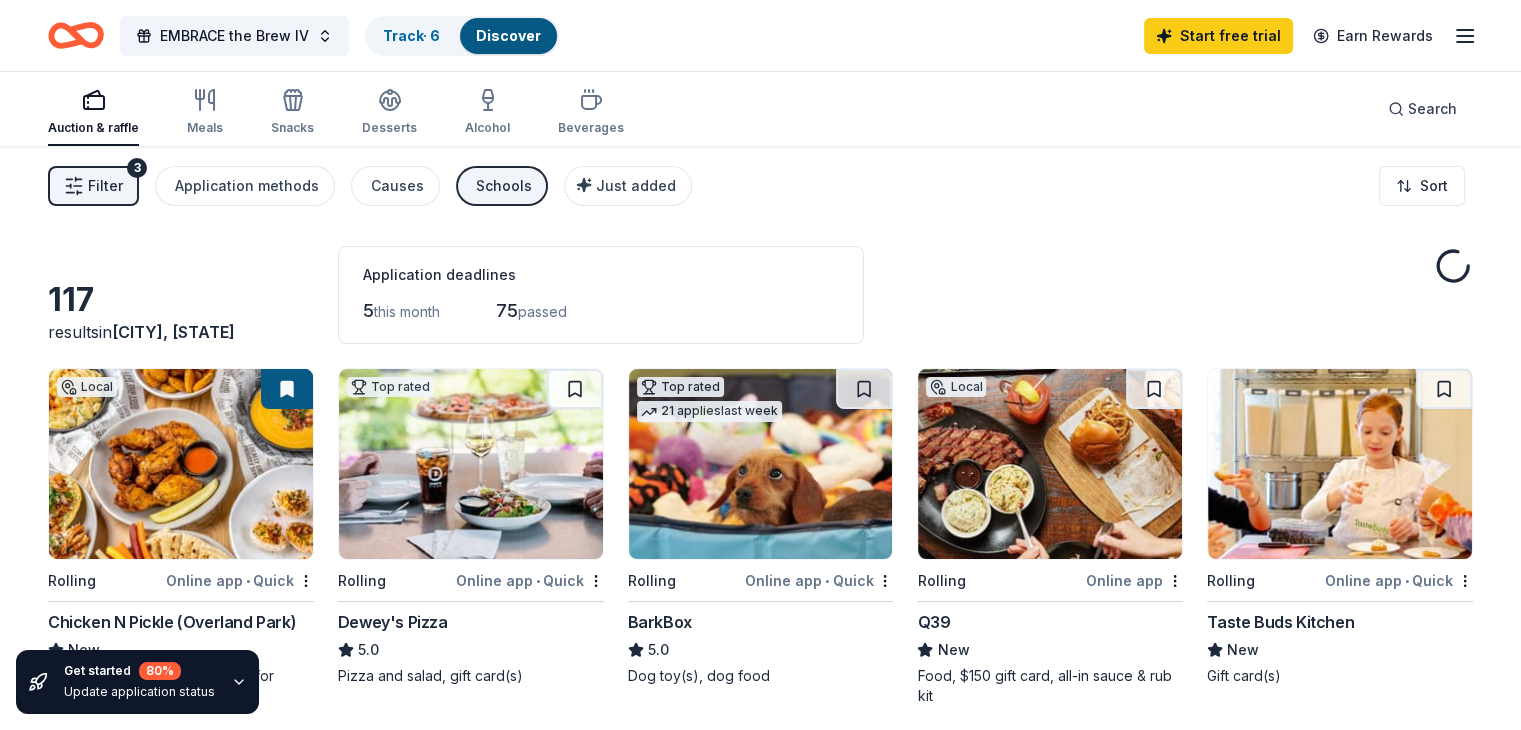 click on "Discover" at bounding box center (508, 35) 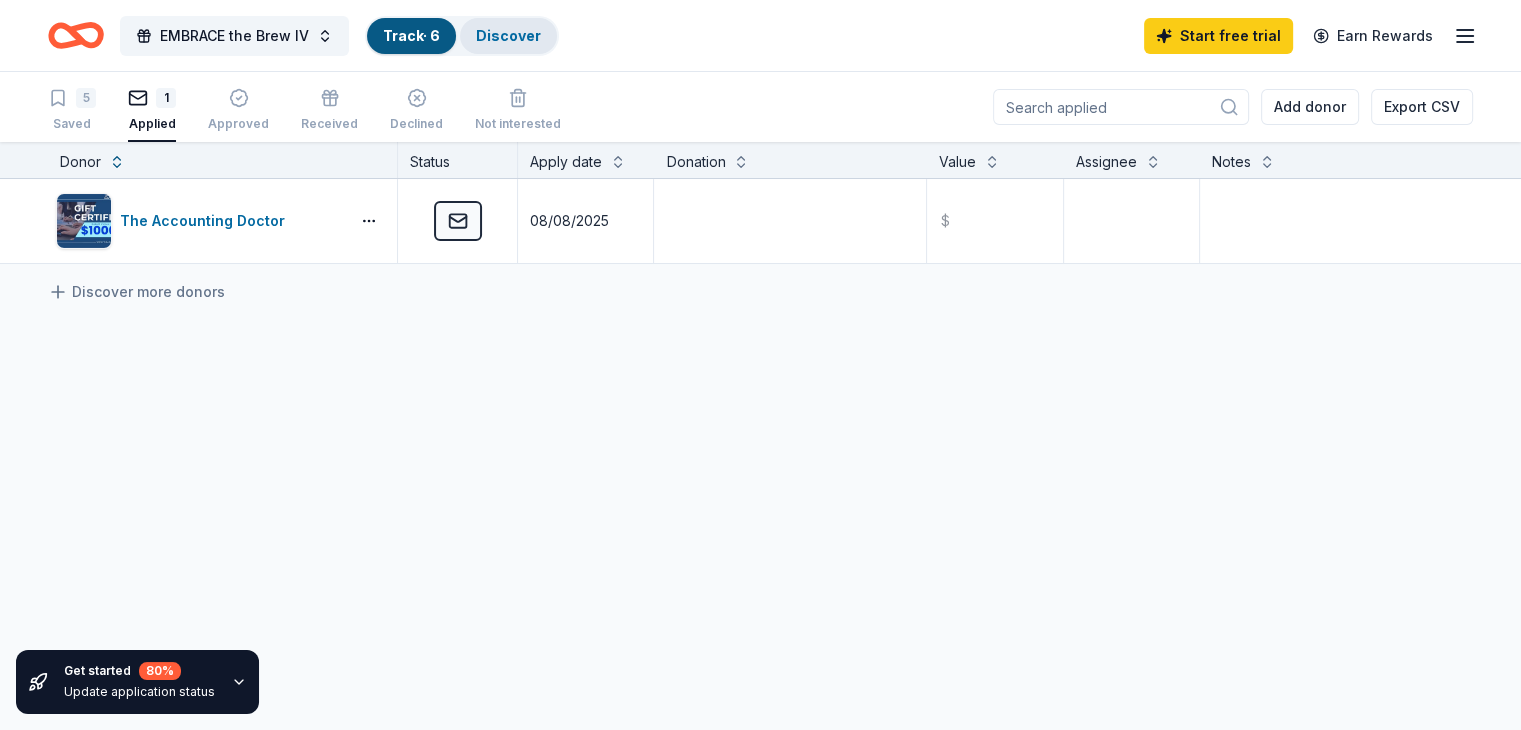 click on "Discover" at bounding box center (508, 36) 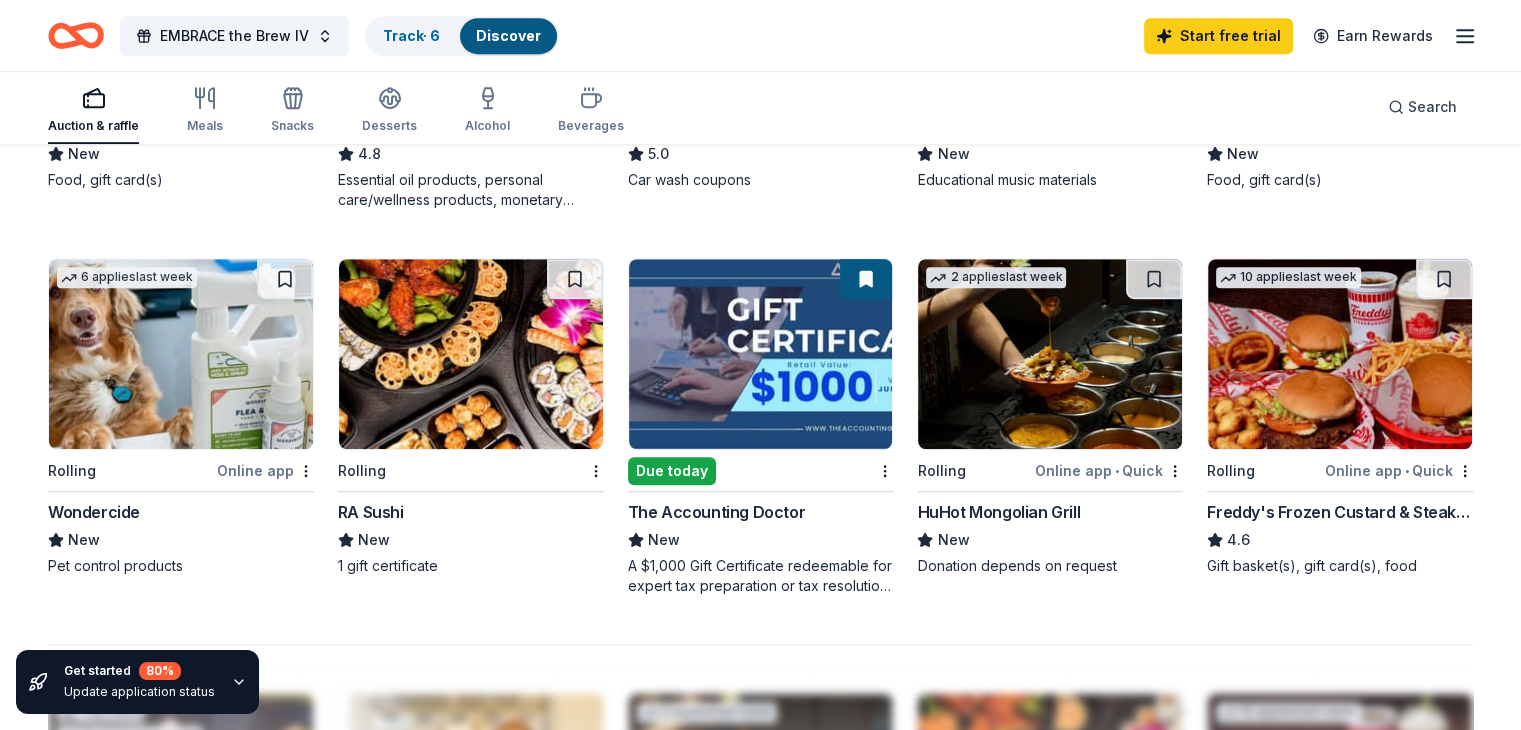 scroll, scrollTop: 1300, scrollLeft: 0, axis: vertical 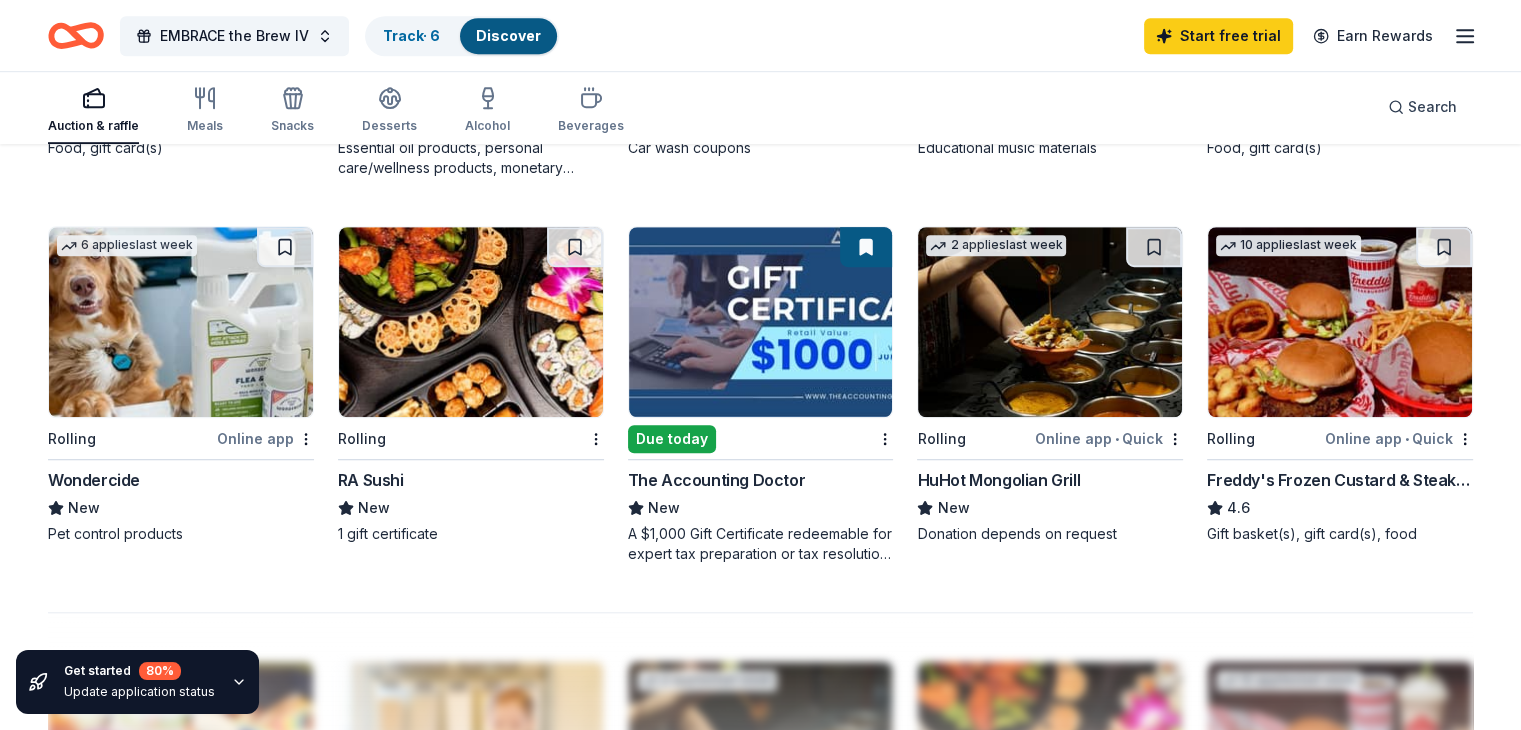 click at bounding box center (471, 322) 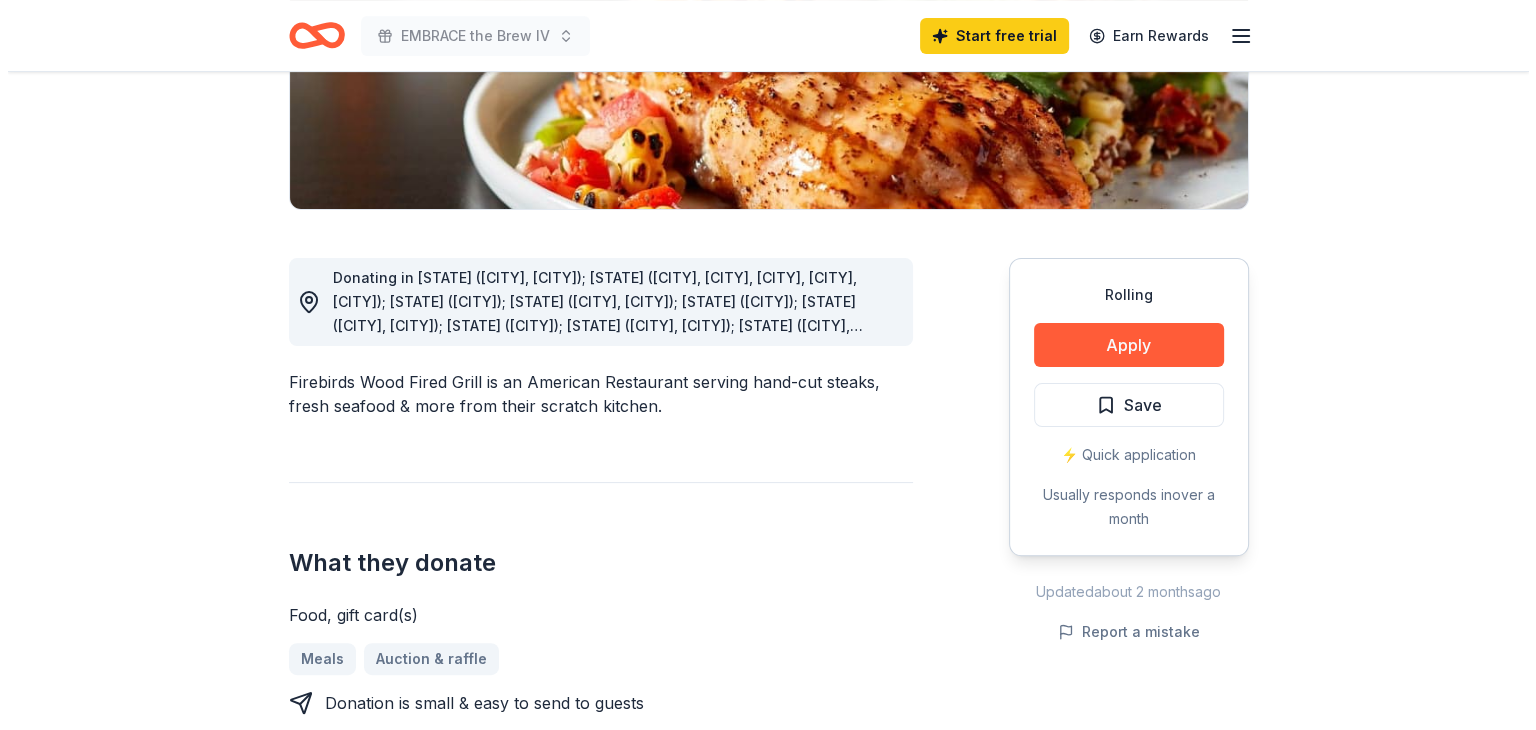 scroll, scrollTop: 400, scrollLeft: 0, axis: vertical 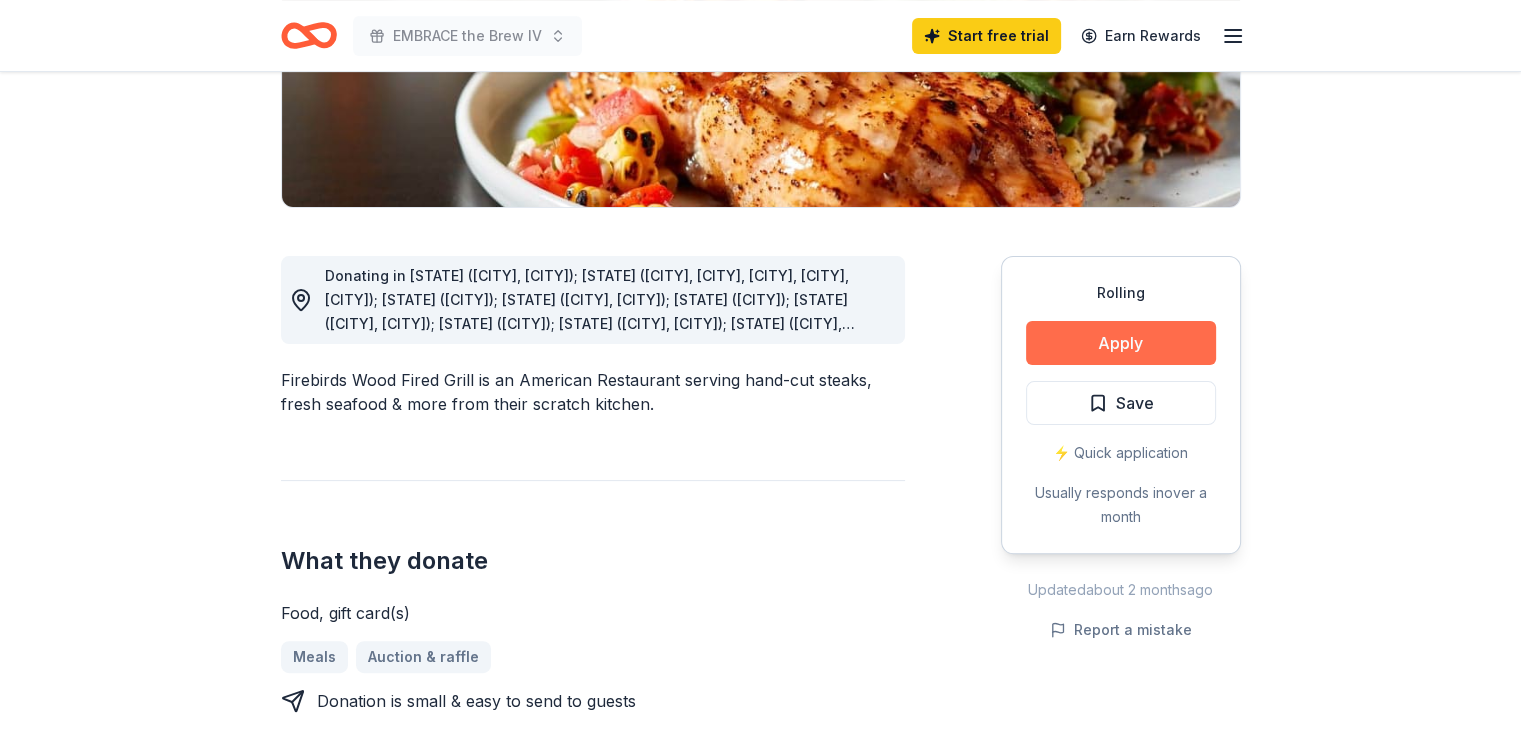 click on "Apply" at bounding box center (1121, 343) 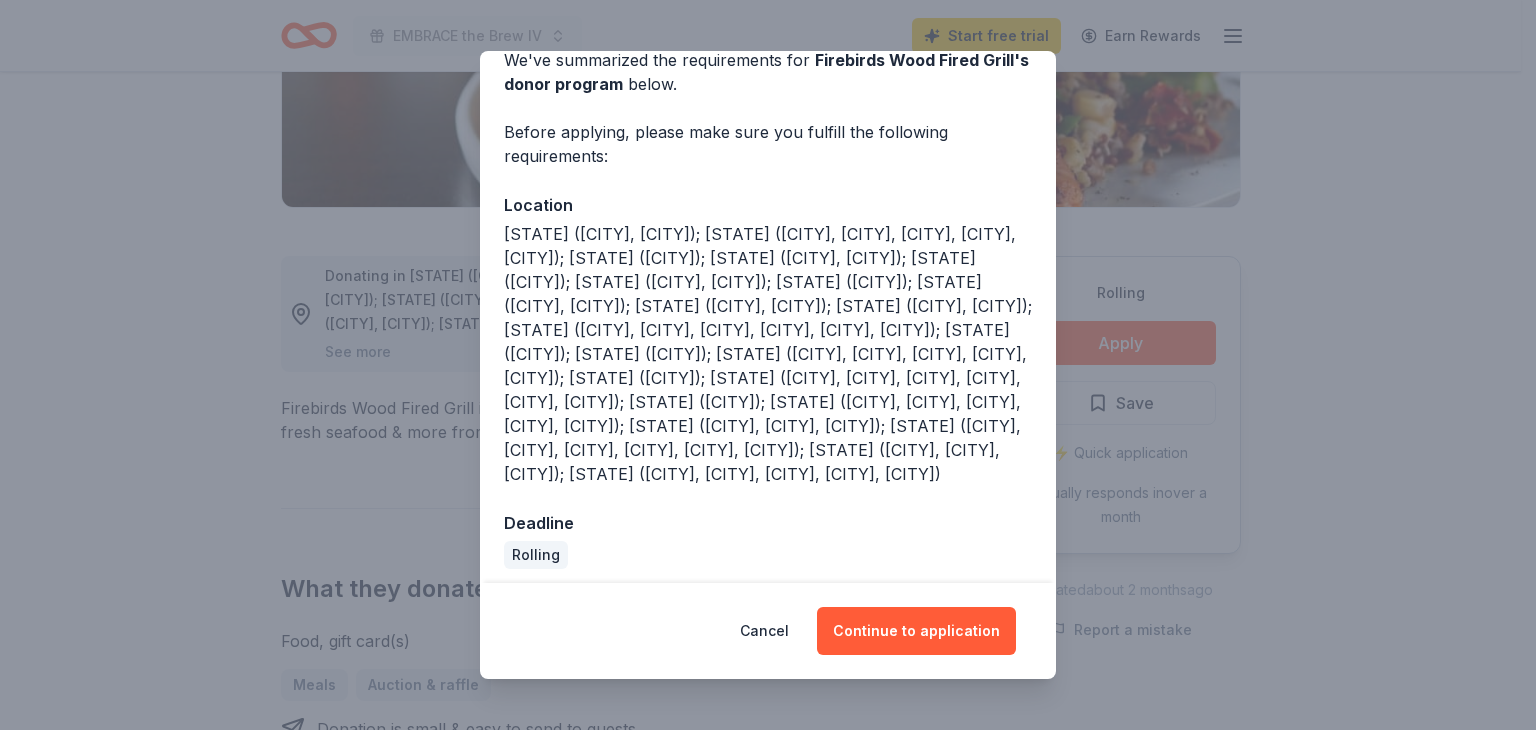 scroll, scrollTop: 133, scrollLeft: 0, axis: vertical 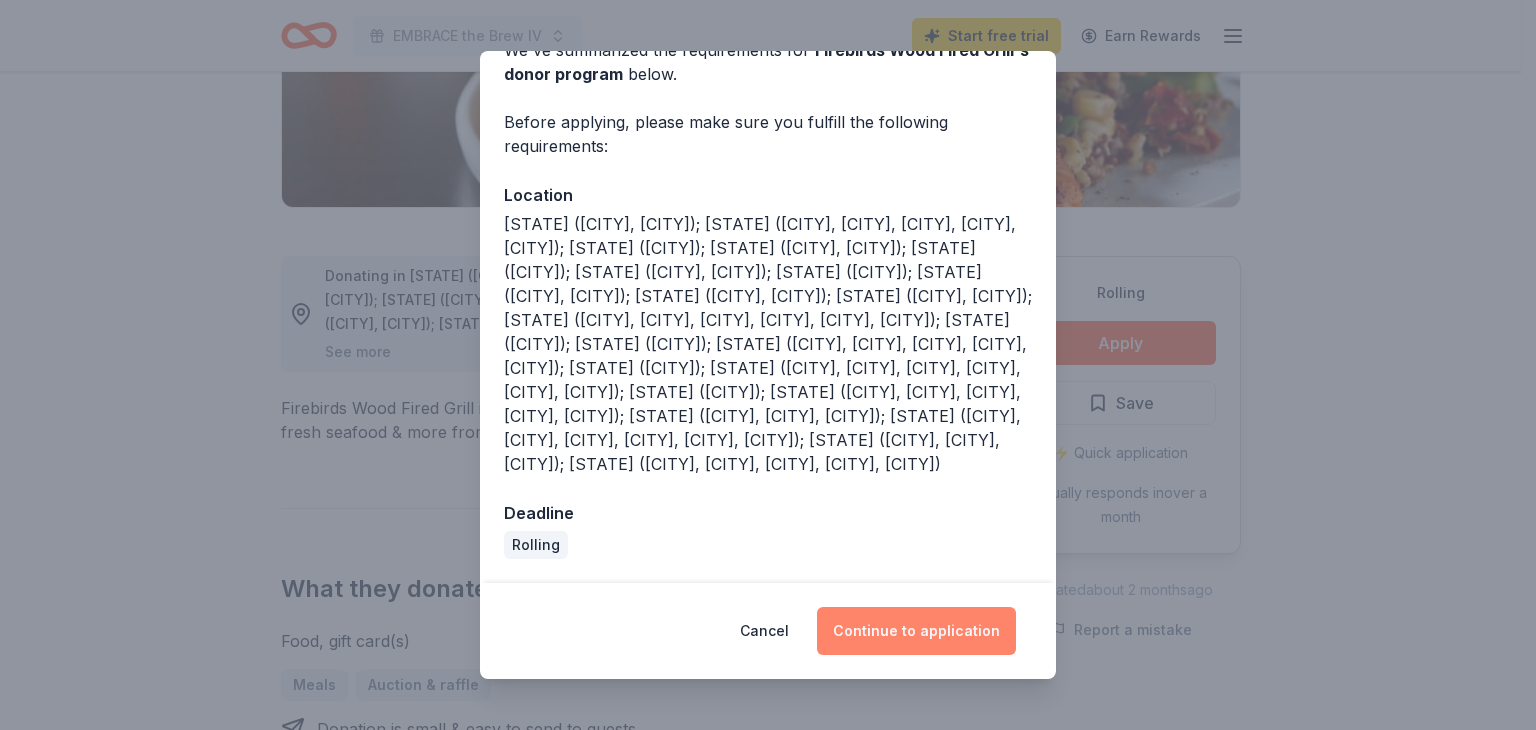 click on "Continue to application" at bounding box center [916, 631] 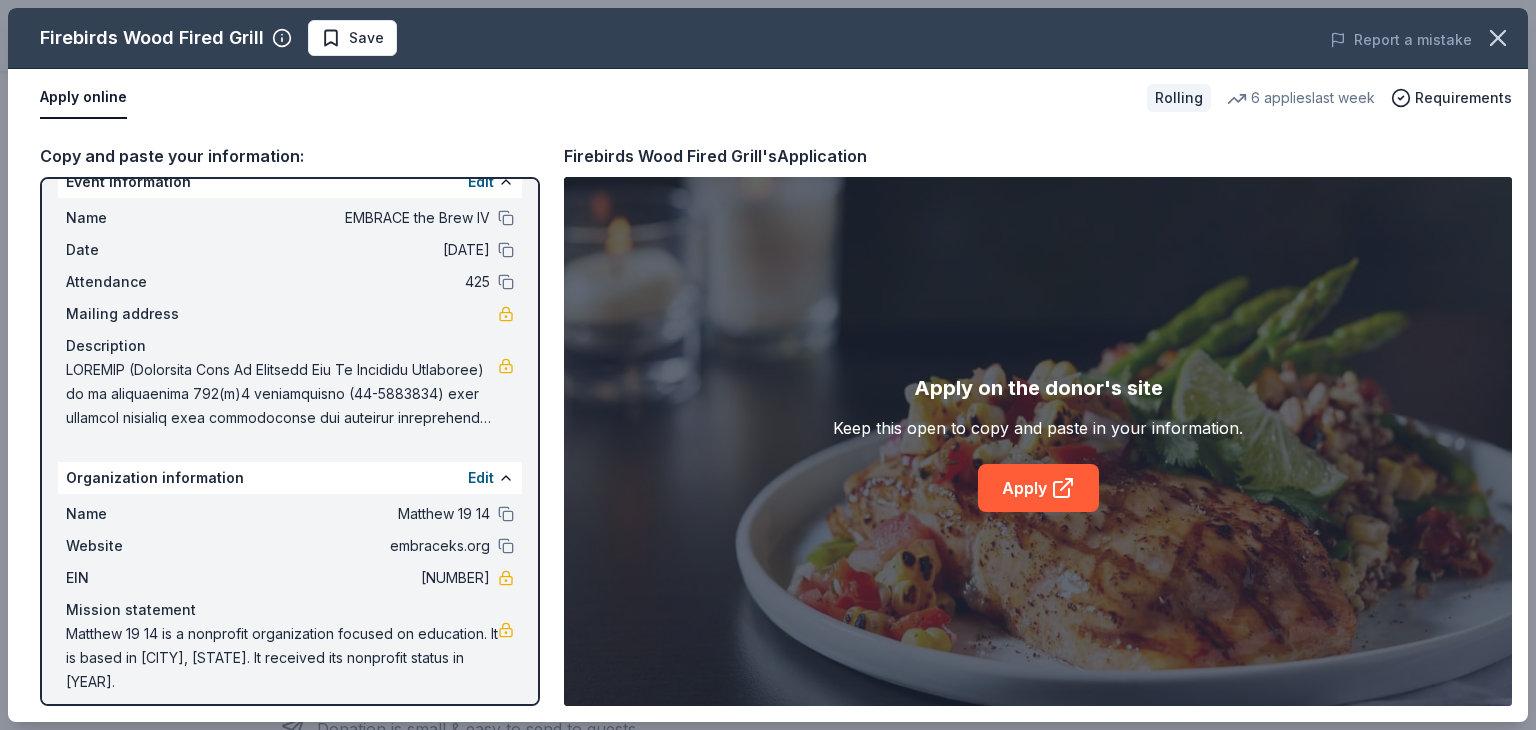 scroll, scrollTop: 42, scrollLeft: 0, axis: vertical 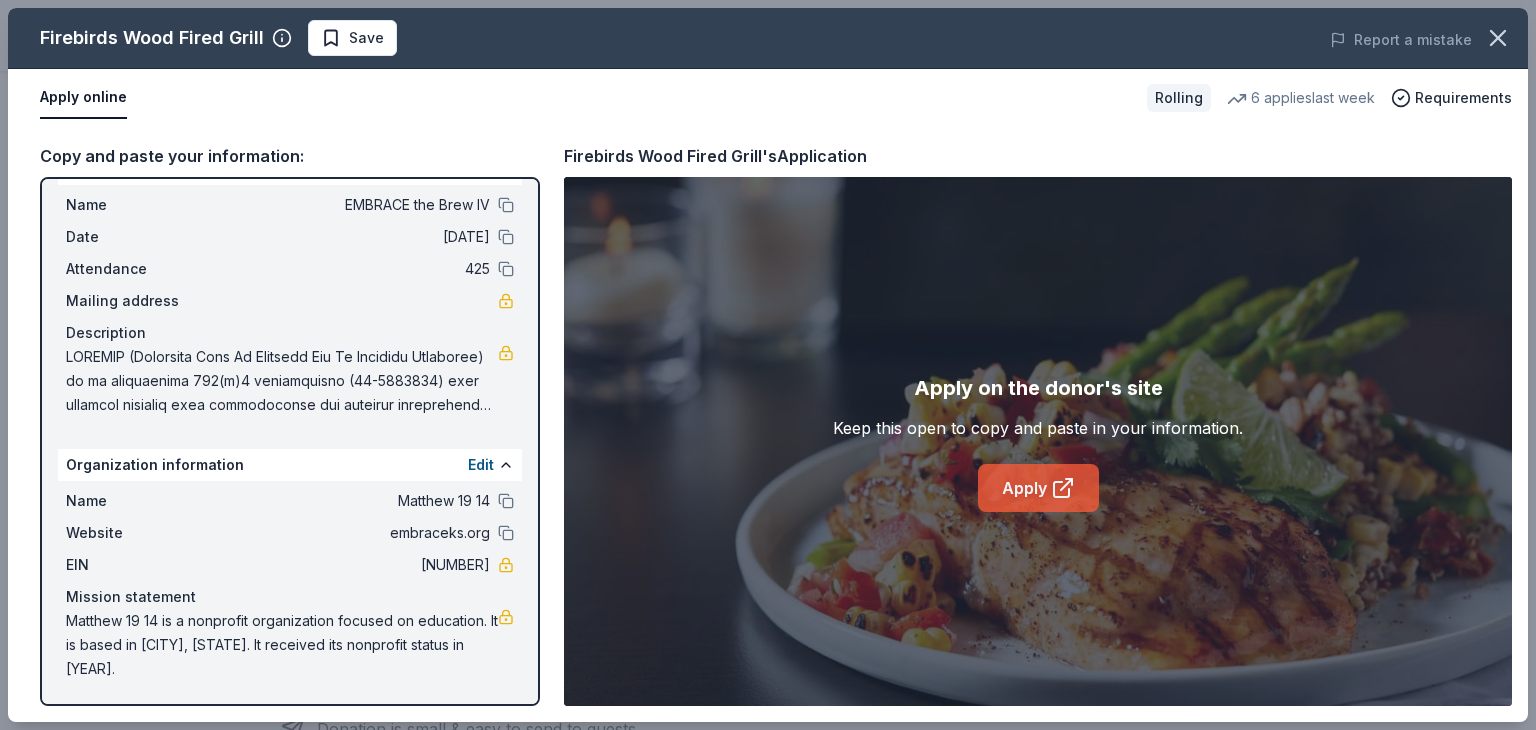 click on "Apply" at bounding box center (1038, 488) 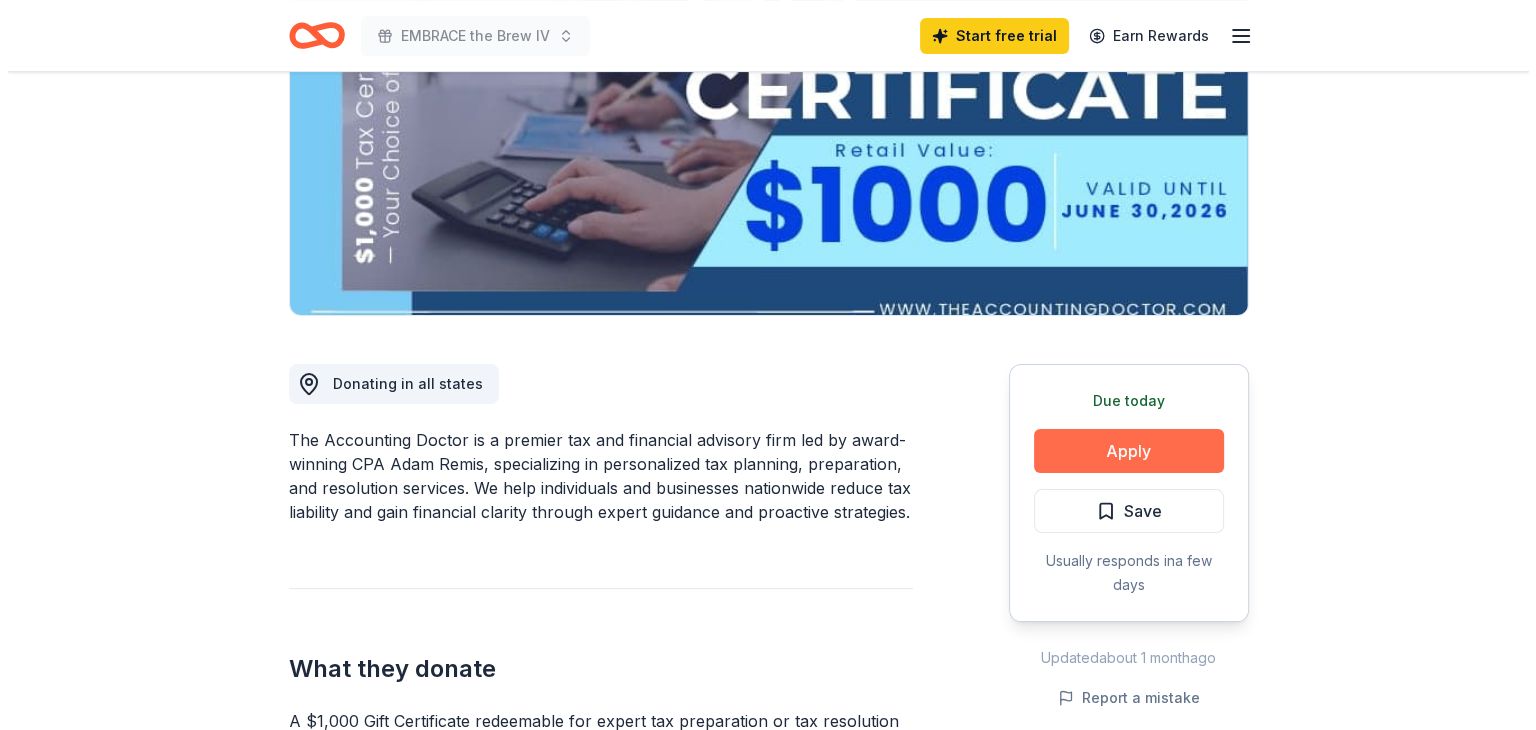 scroll, scrollTop: 300, scrollLeft: 0, axis: vertical 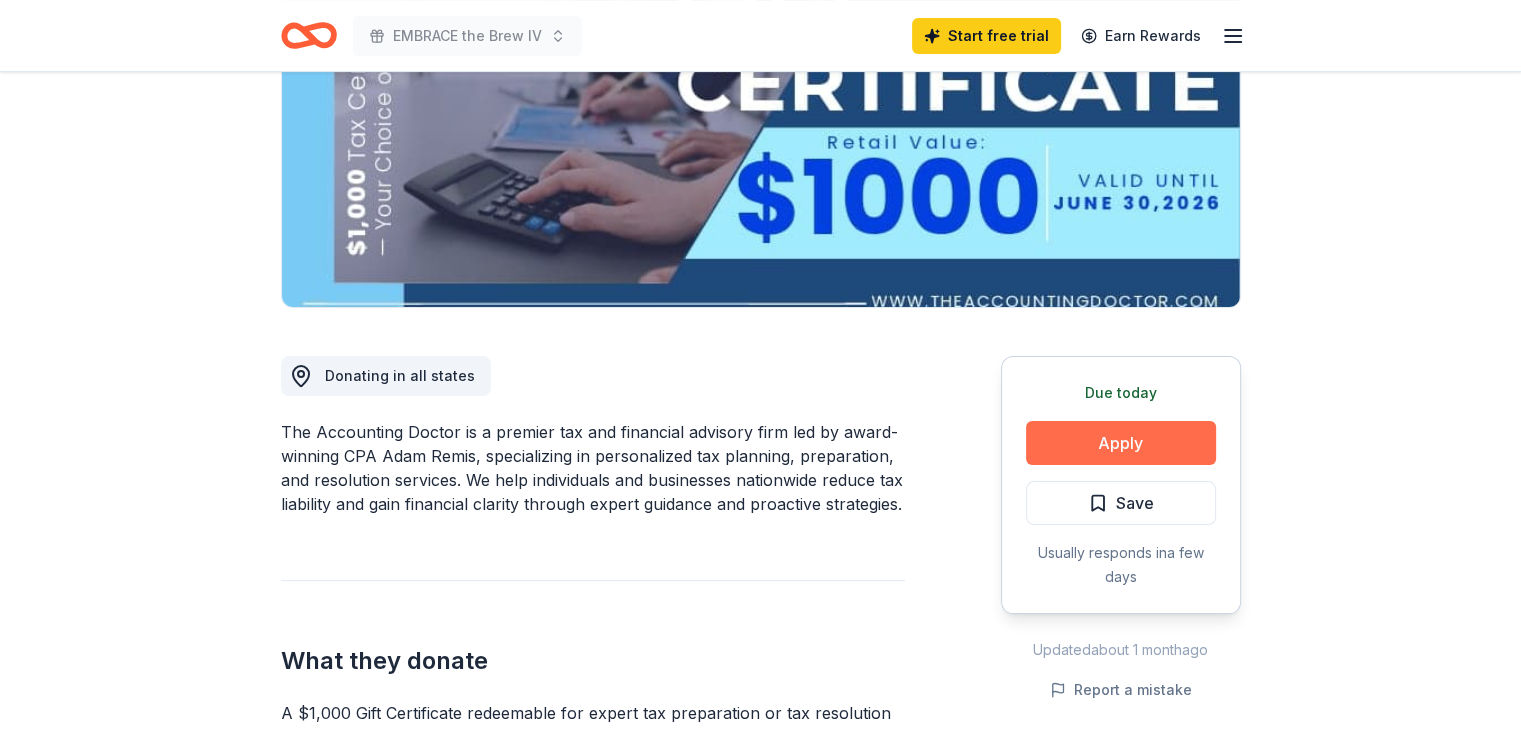 click on "Apply" at bounding box center [1121, 443] 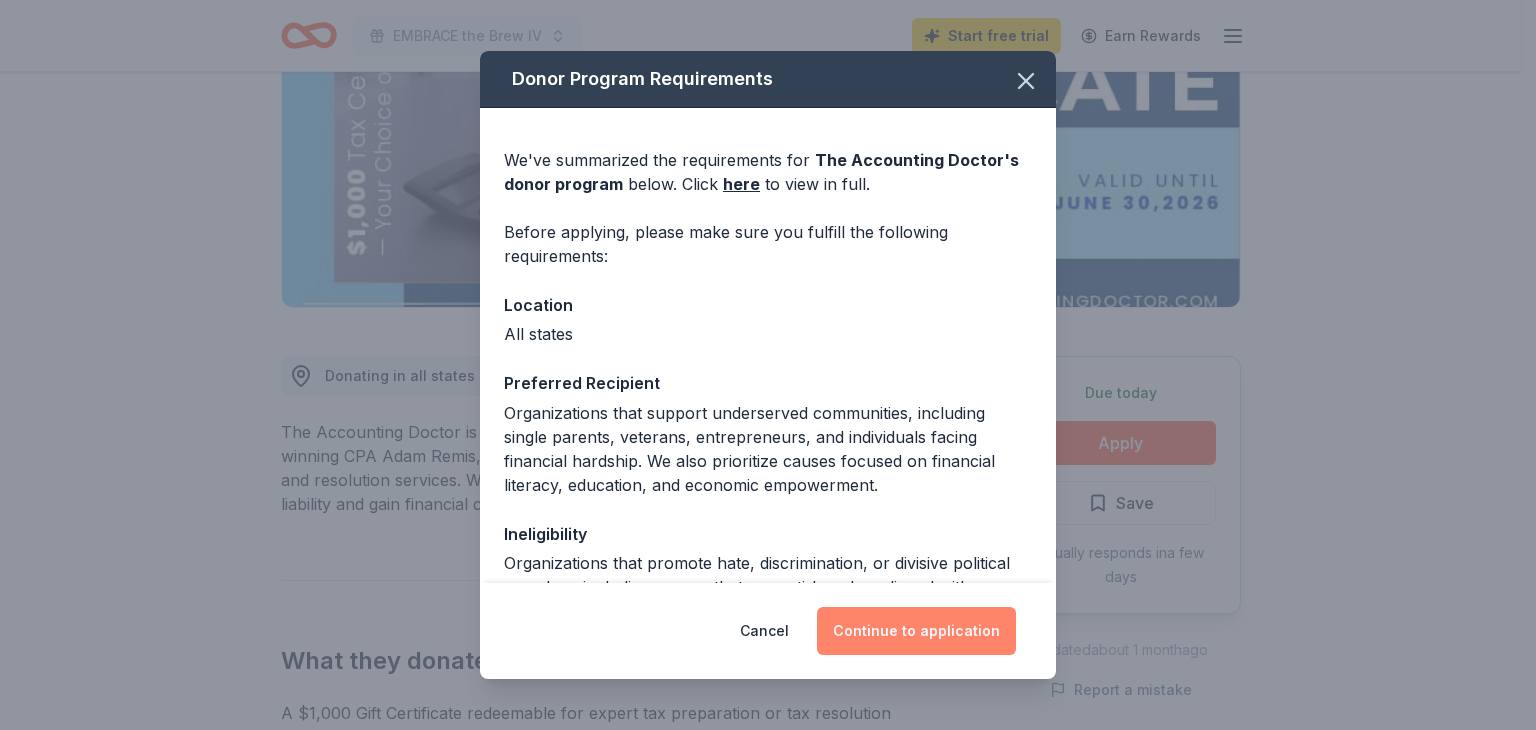 click on "Continue to application" at bounding box center [916, 631] 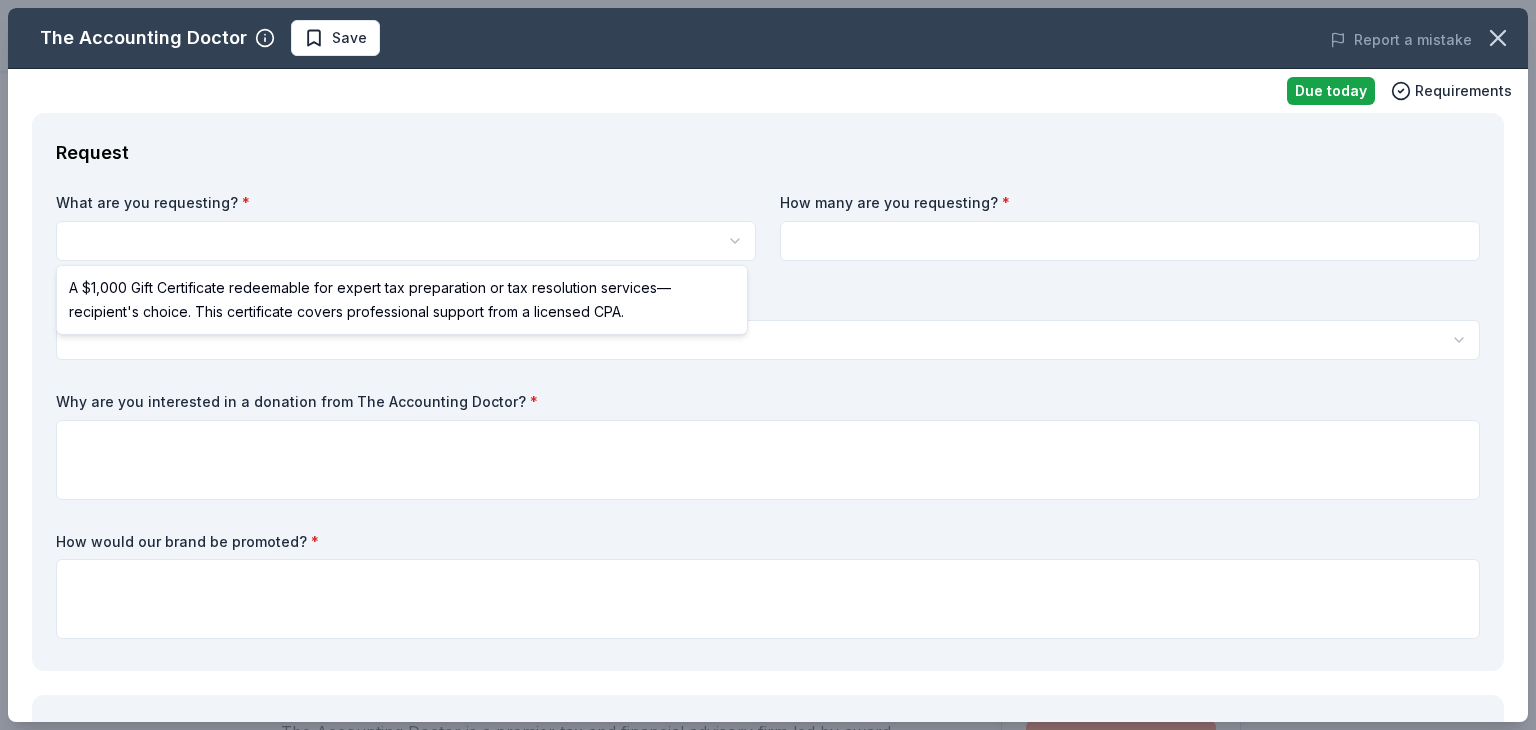 scroll, scrollTop: 0, scrollLeft: 0, axis: both 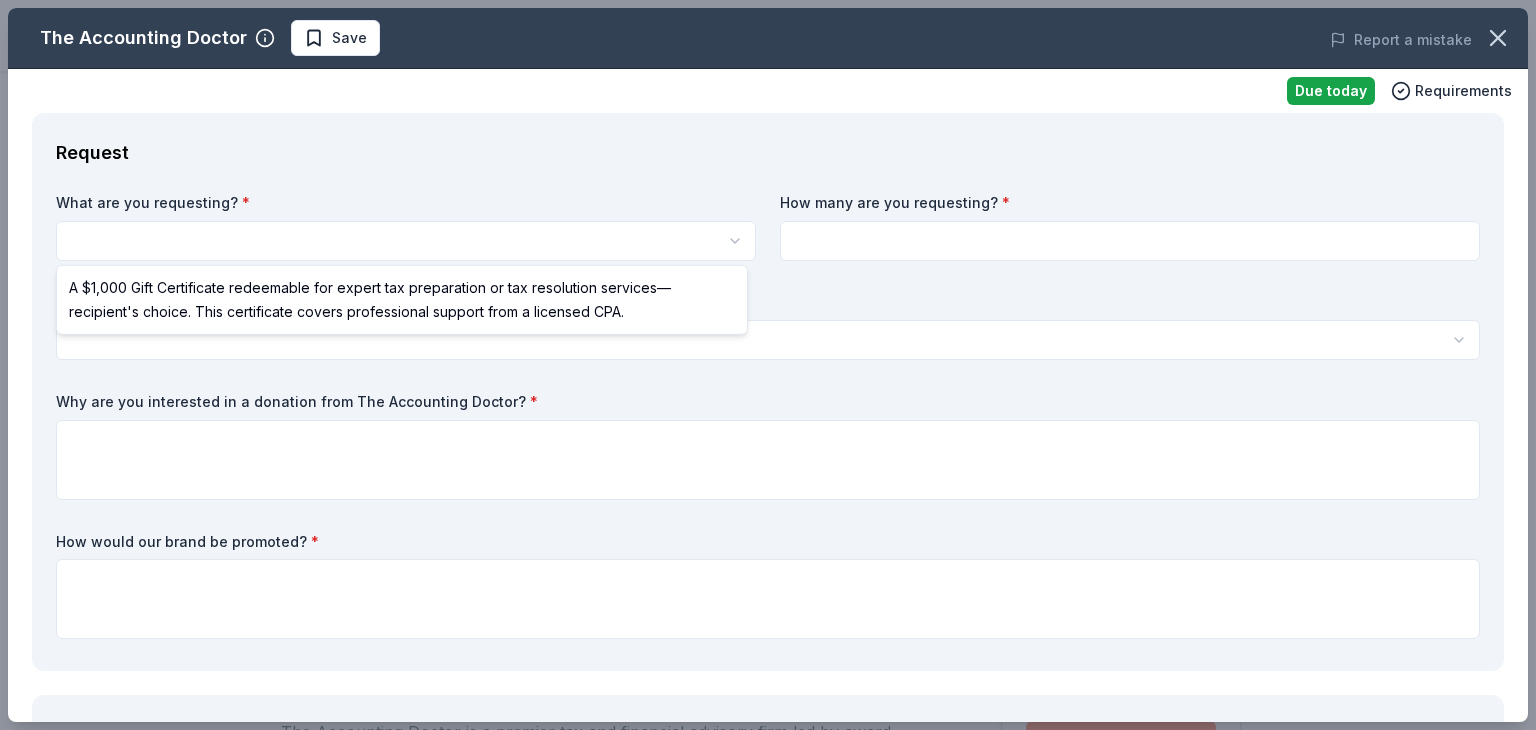 select on "A $1,000 Gift Certificate redeemable for expert tax preparation or tax resolution services—recipient's choice. This certificate covers professional support from a licensed CPA." 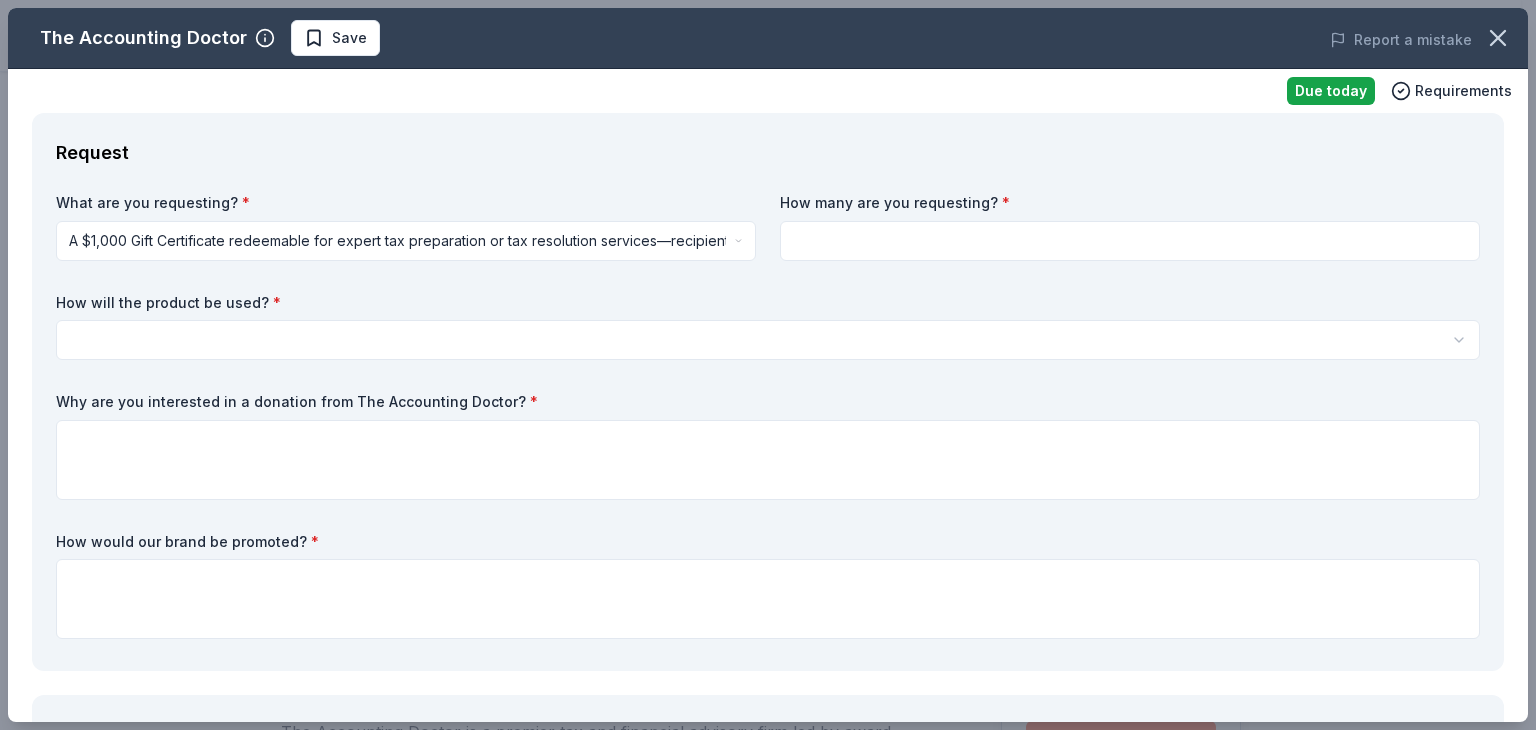 click at bounding box center (1130, 241) 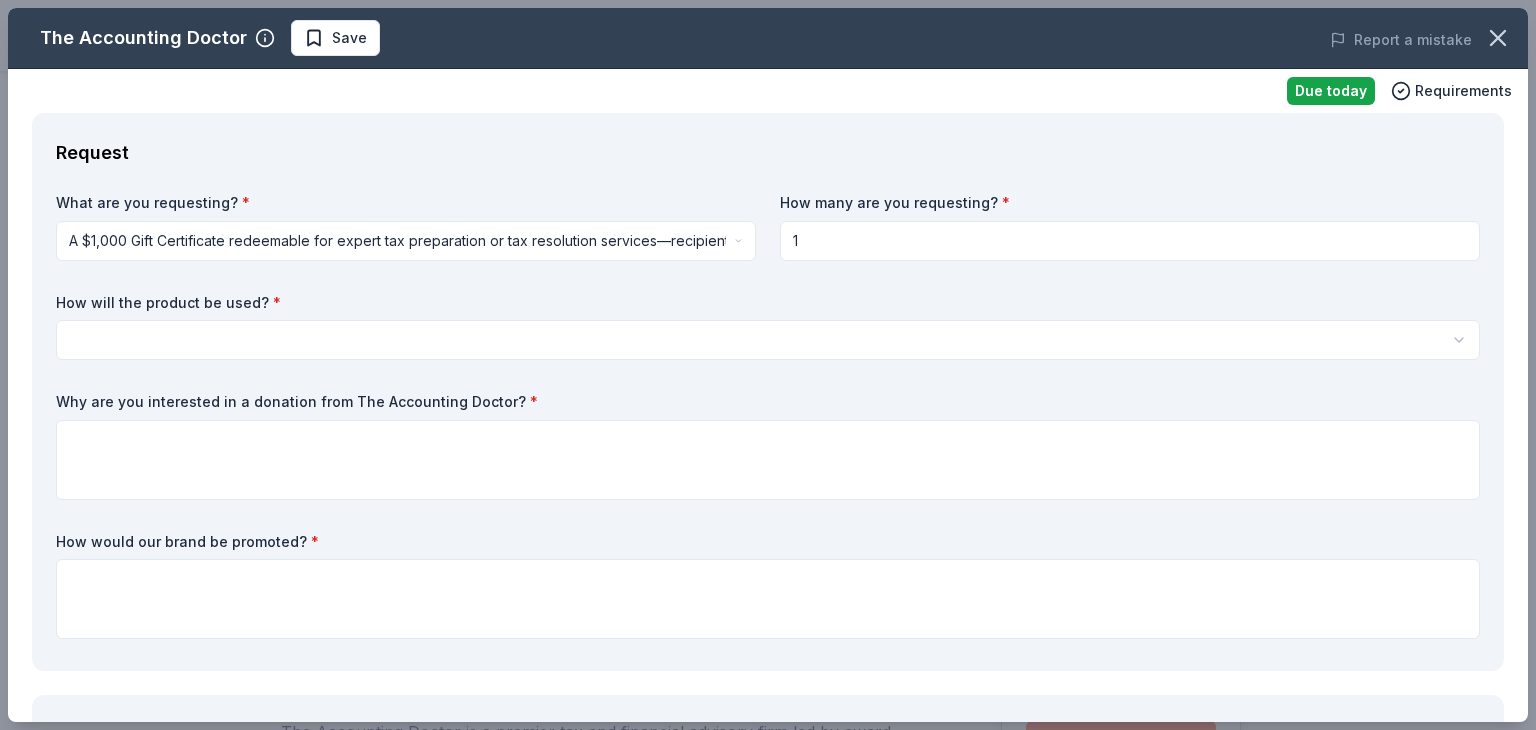 type on "1" 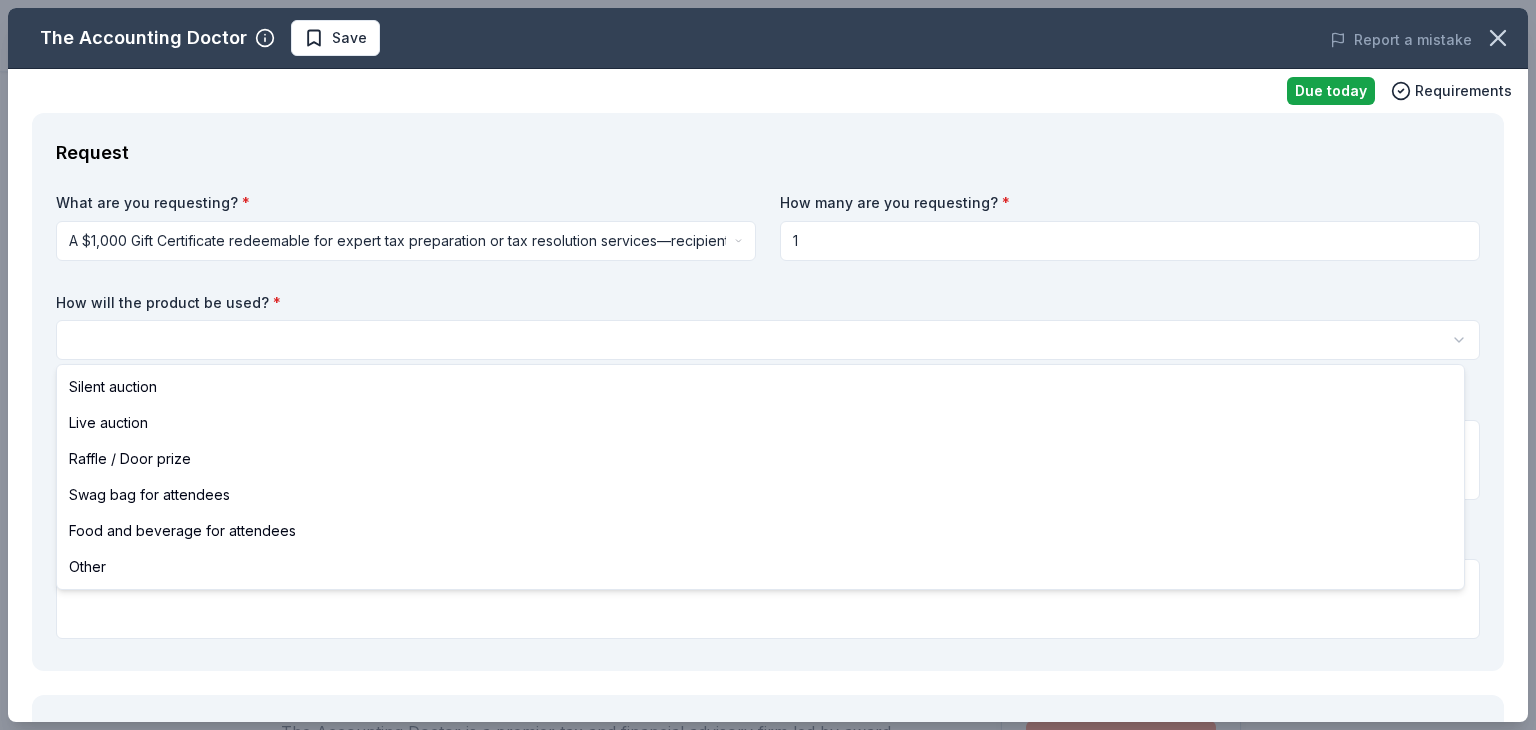 select on "silentAuction" 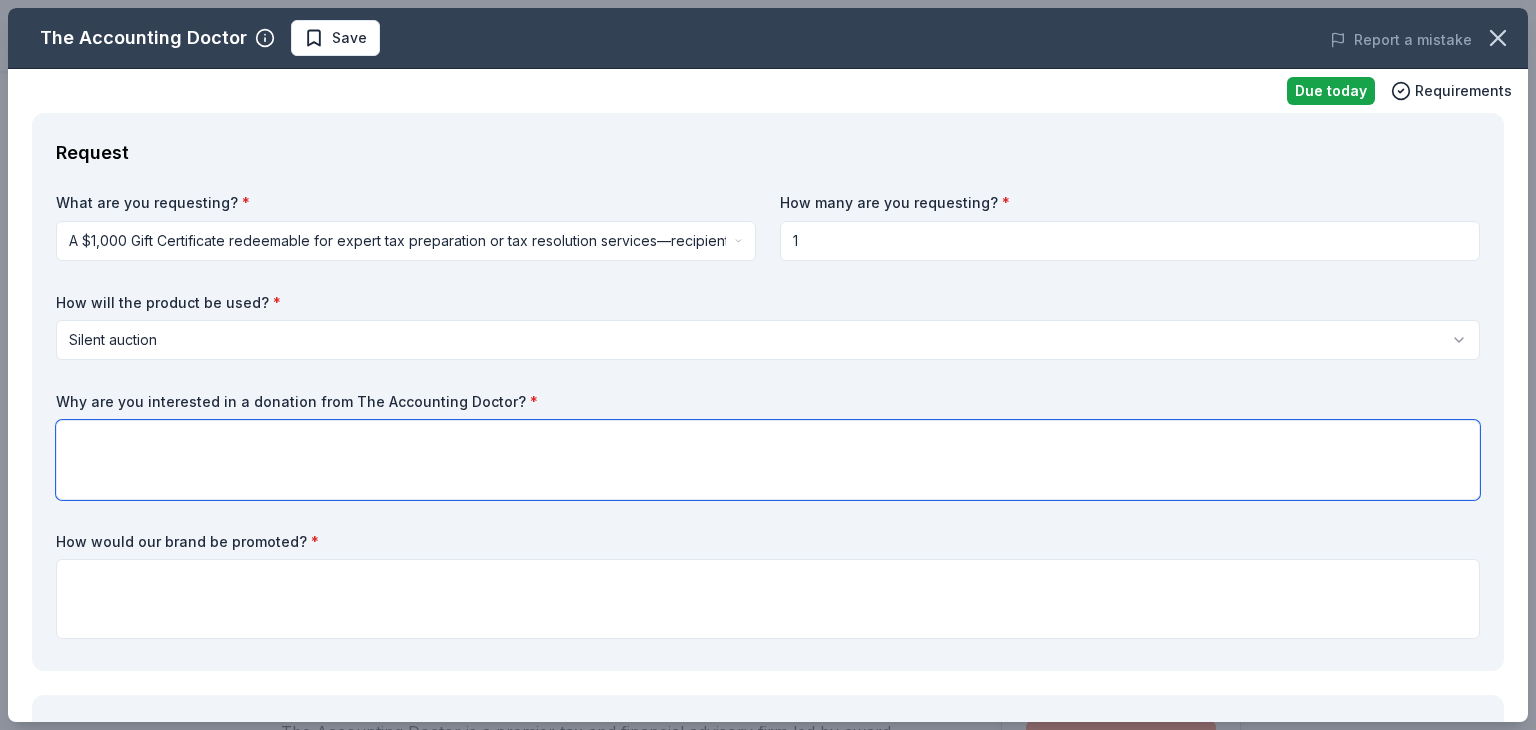 click at bounding box center (768, 460) 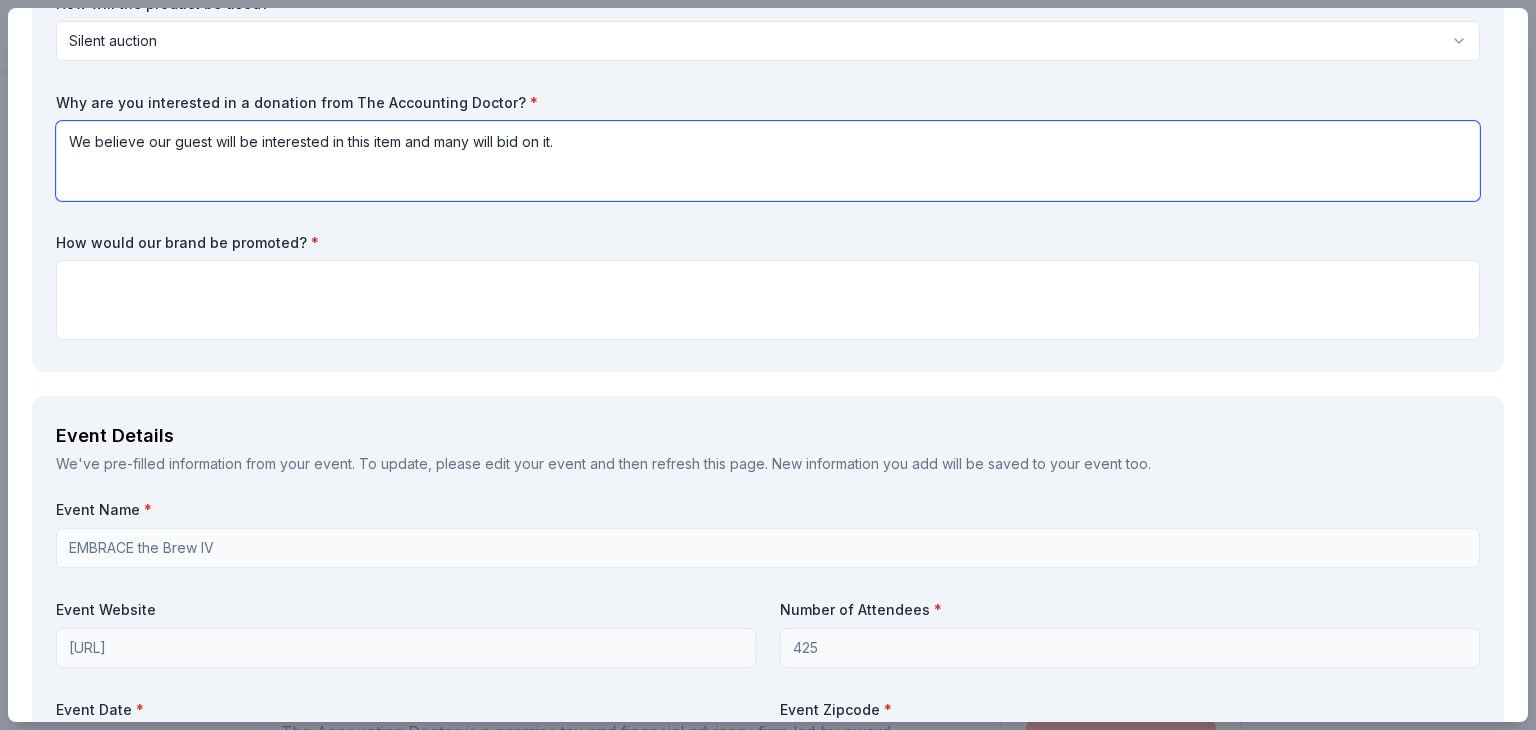 scroll, scrollTop: 300, scrollLeft: 0, axis: vertical 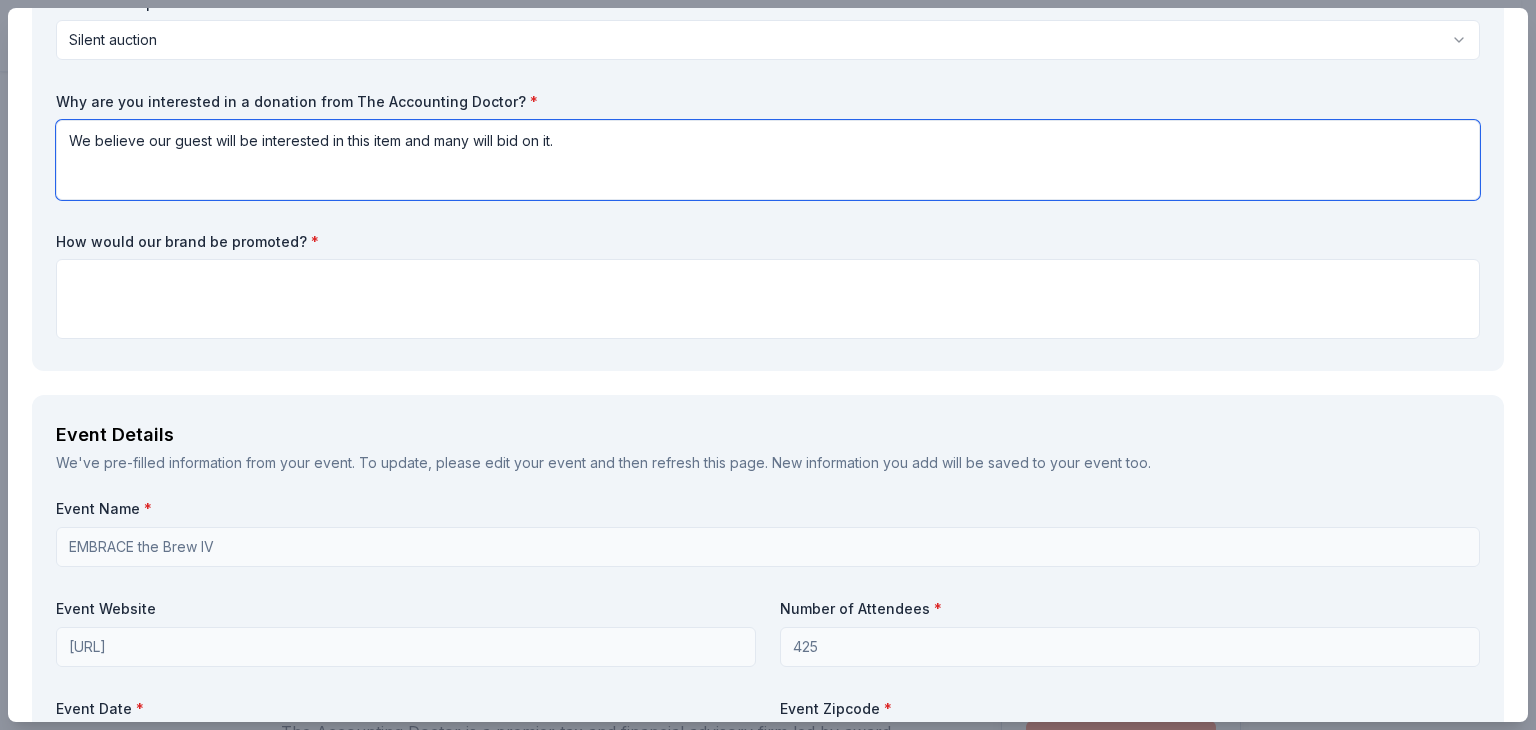 type on "We believe our guest will be interested in this item and many will bid on it." 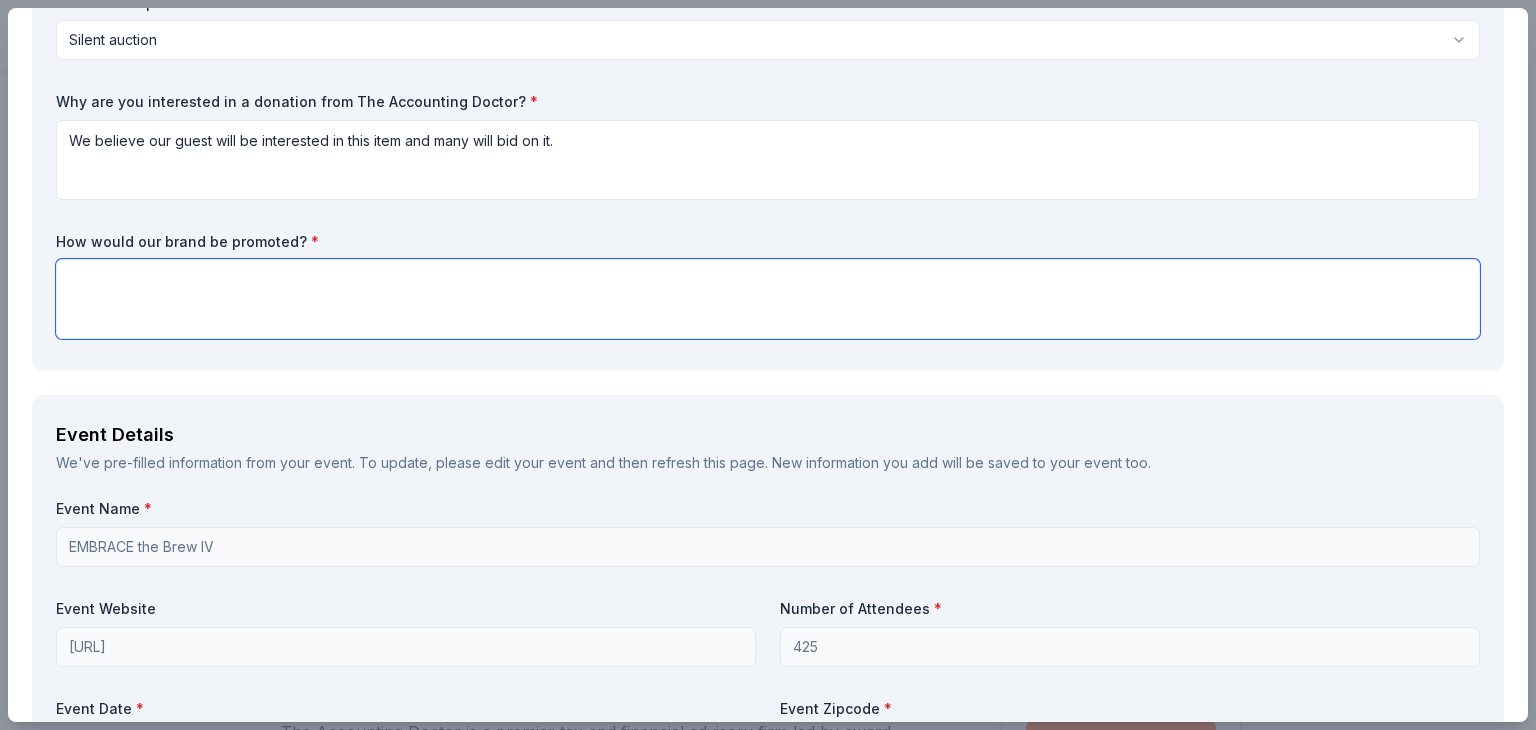 click at bounding box center [768, 299] 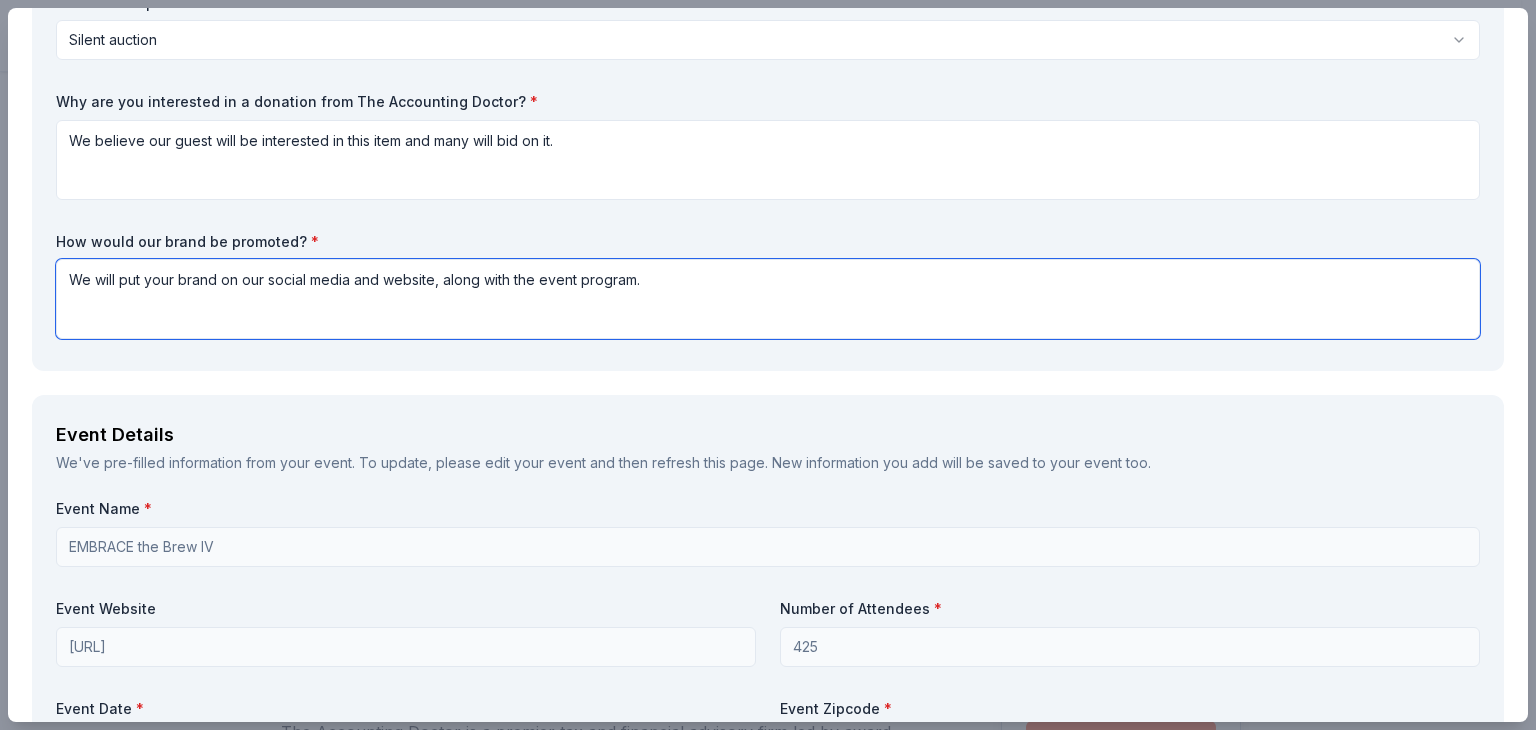 drag, startPoint x: 512, startPoint y: 281, endPoint x: 444, endPoint y: 284, distance: 68.06615 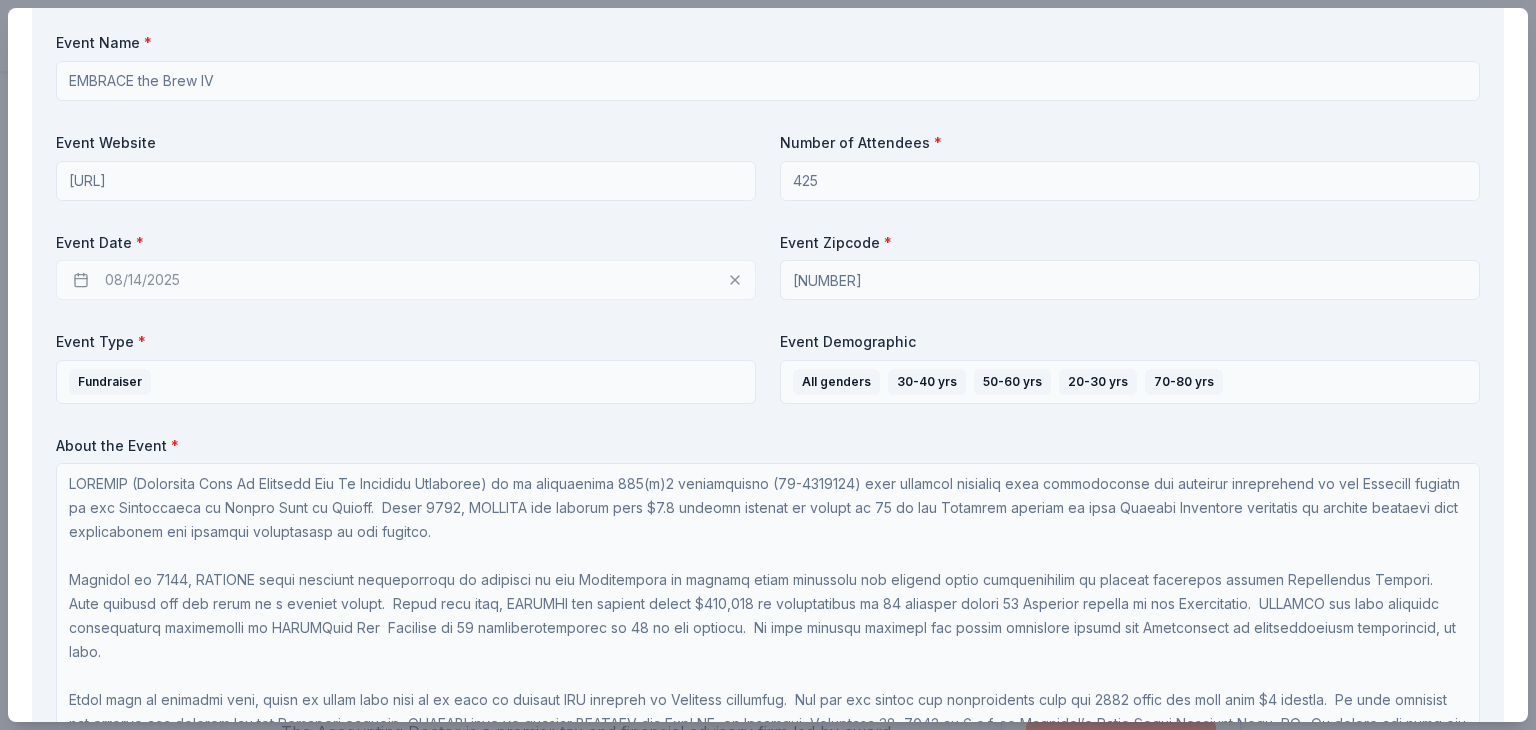 scroll, scrollTop: 800, scrollLeft: 0, axis: vertical 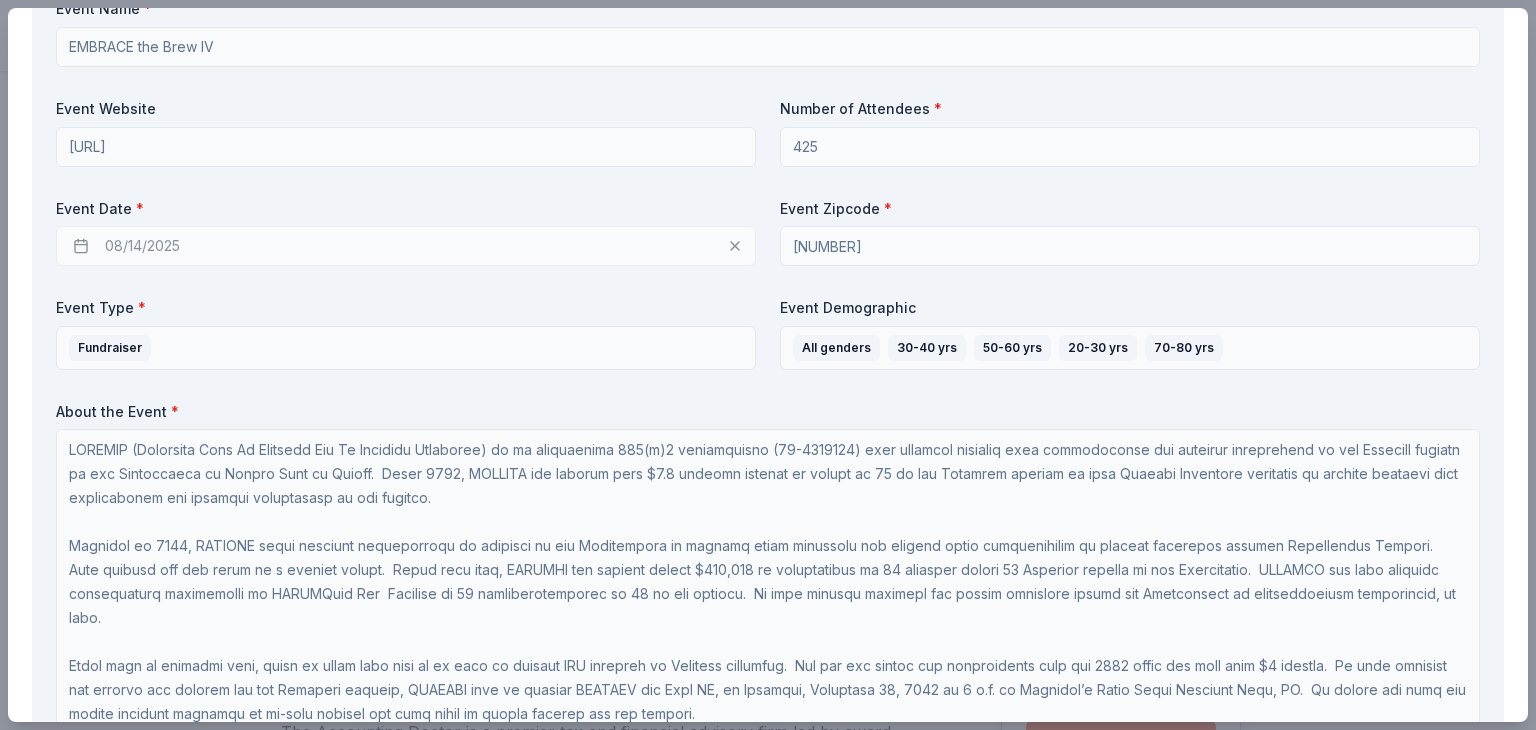 type on "We will put your brand on our social media and website, and in the event program." 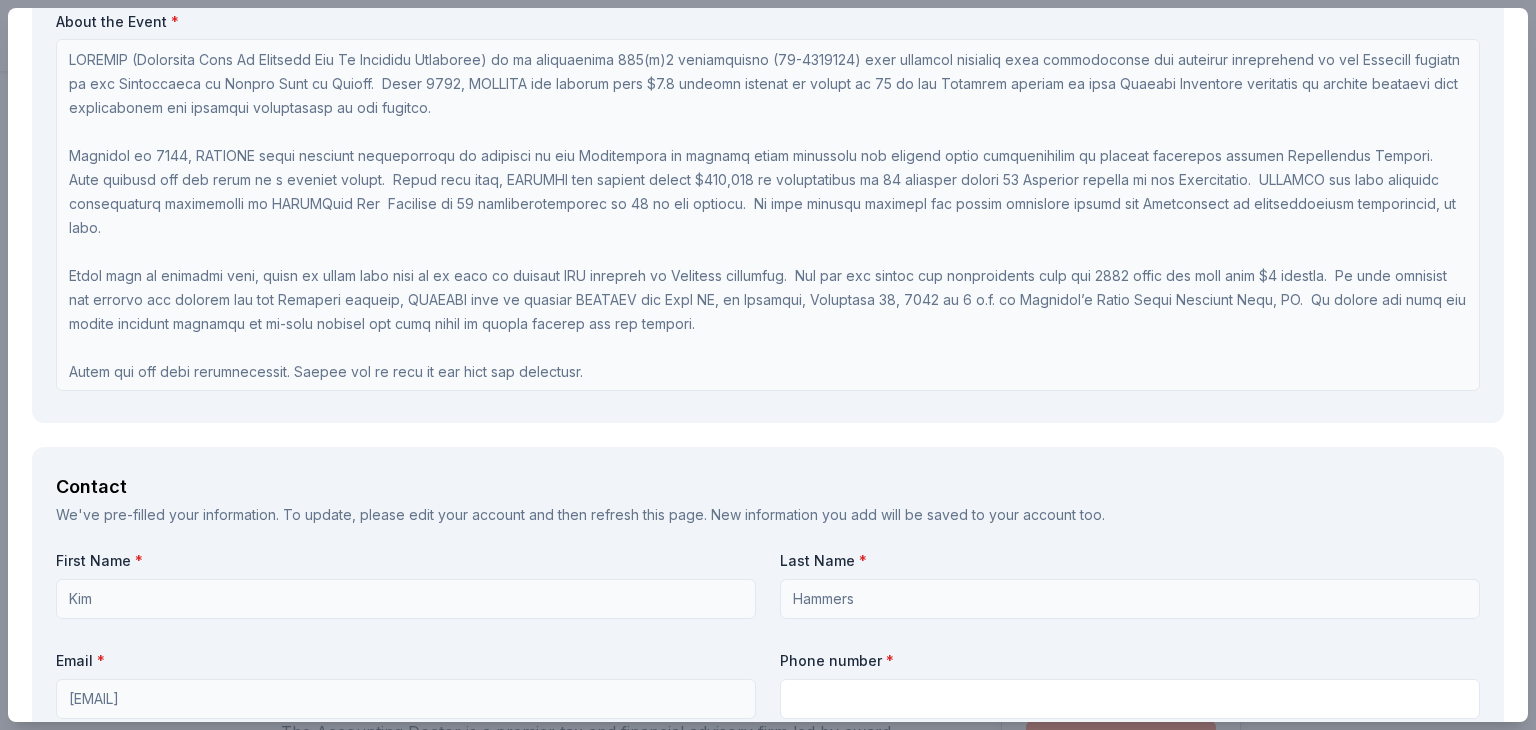 scroll, scrollTop: 1400, scrollLeft: 0, axis: vertical 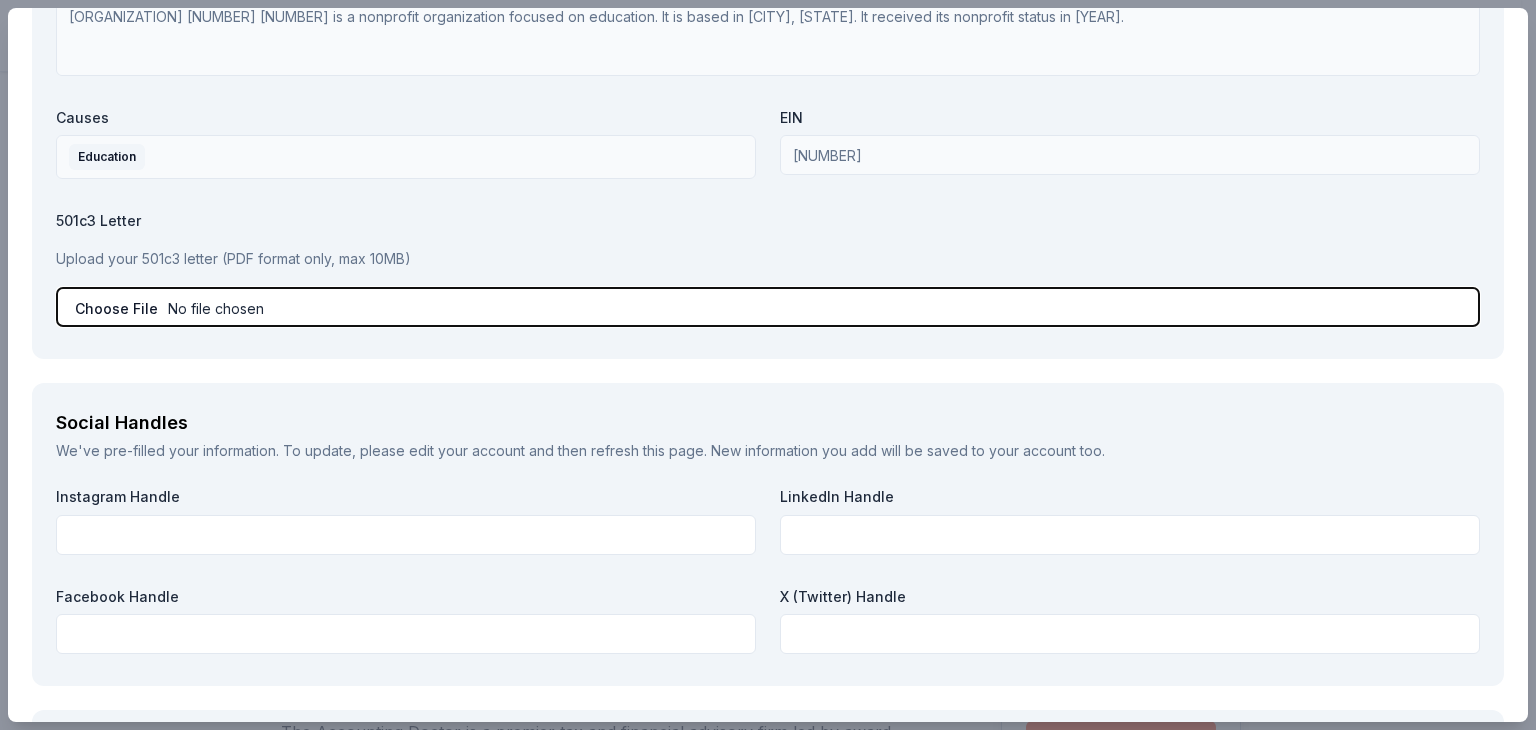 click at bounding box center [768, 307] 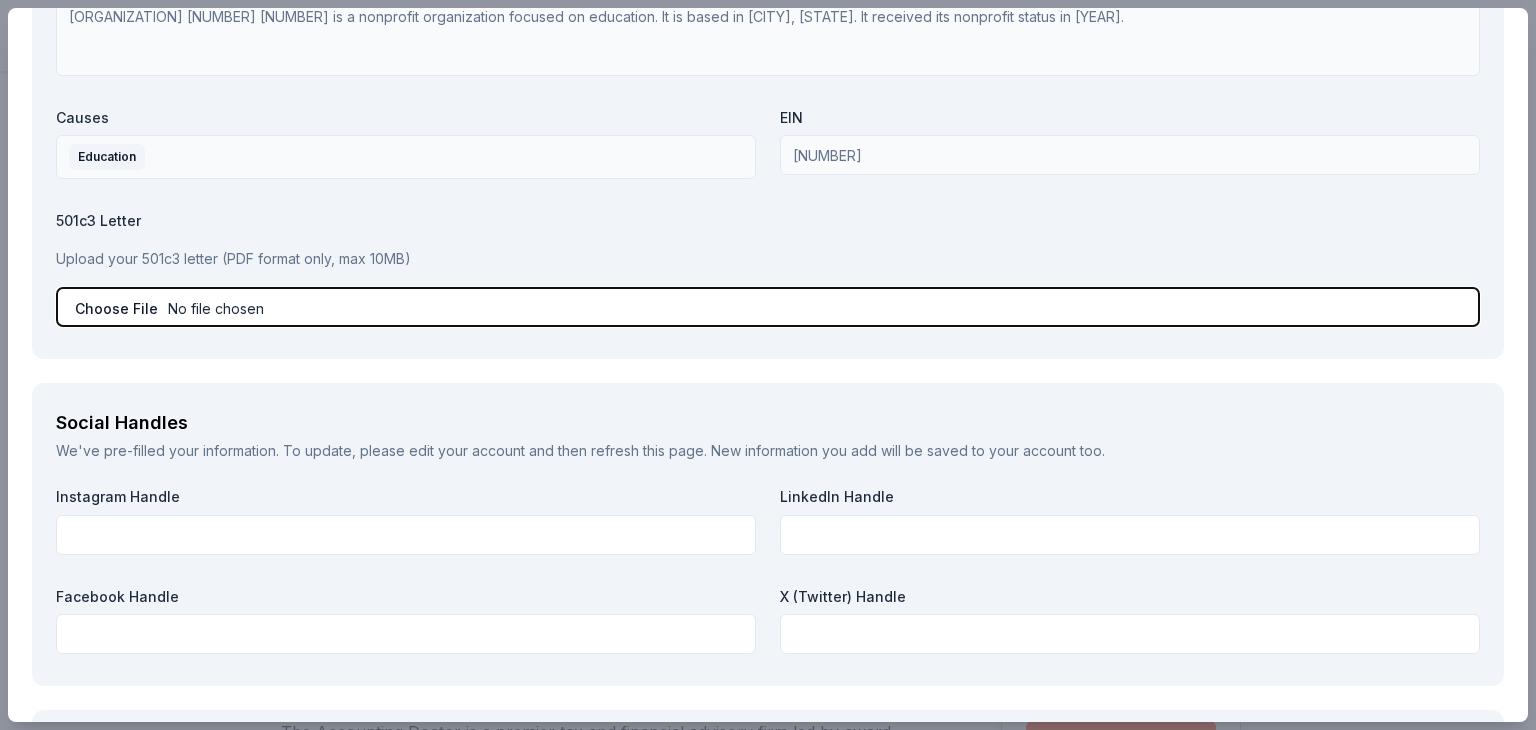 type on "[FILEPATH]" 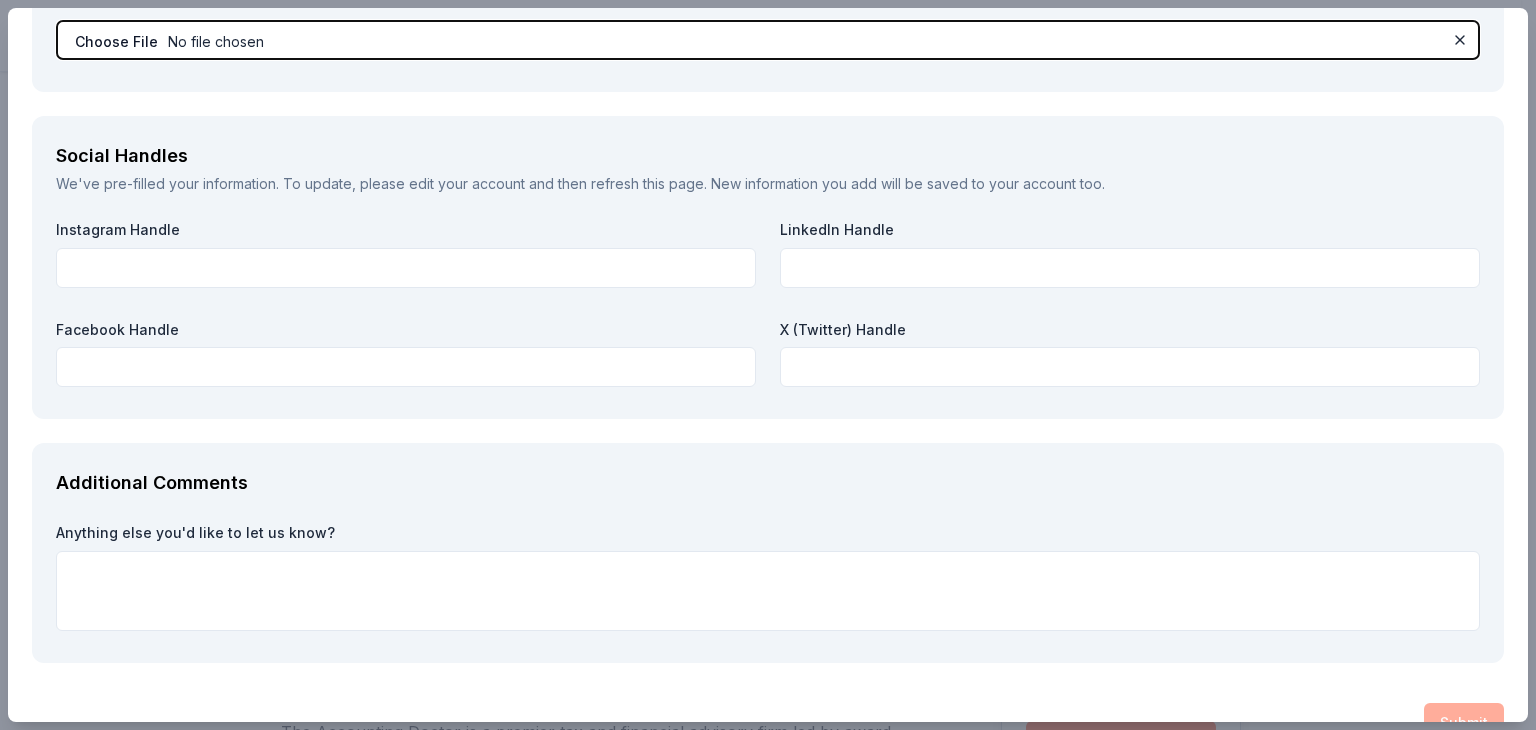 scroll, scrollTop: 2500, scrollLeft: 0, axis: vertical 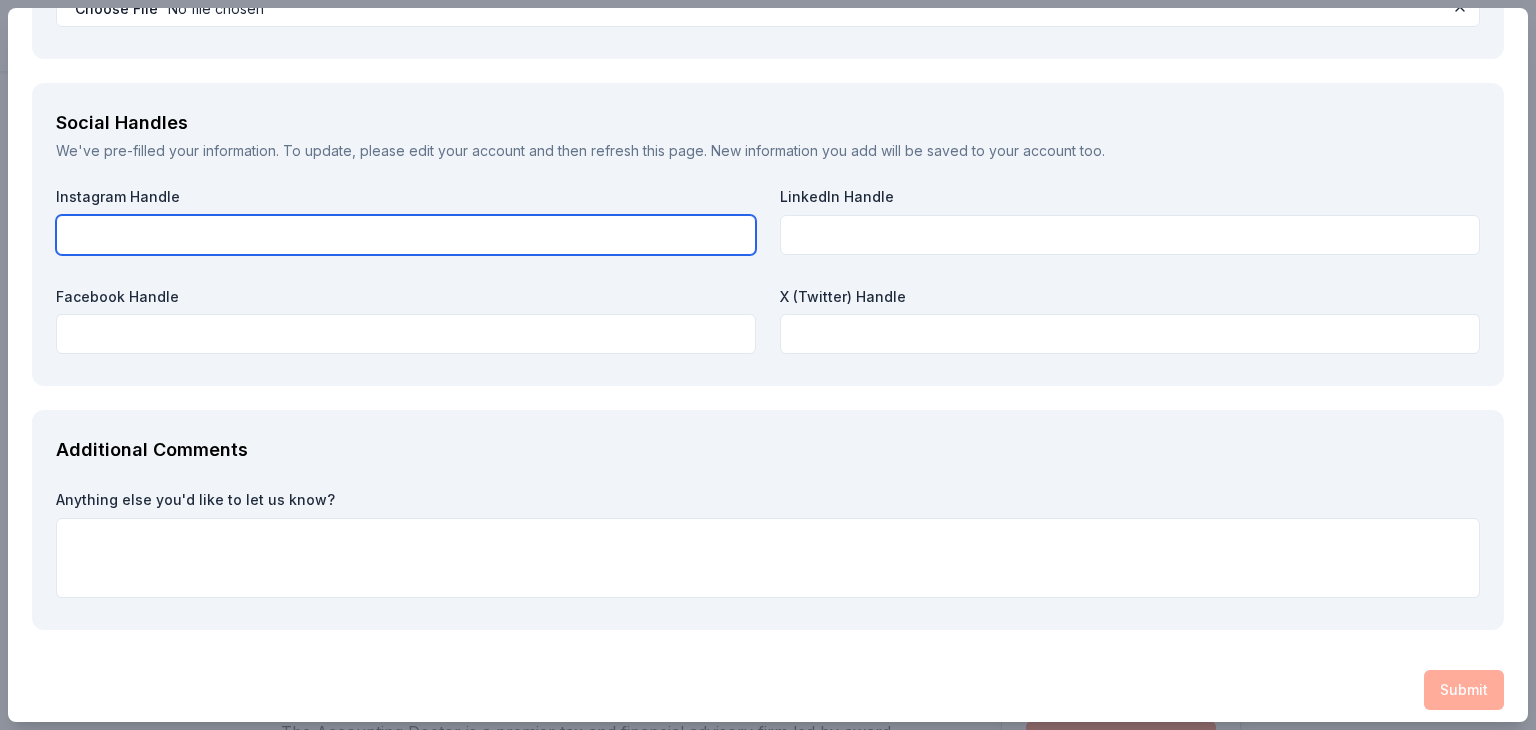 paste on "[URL]" 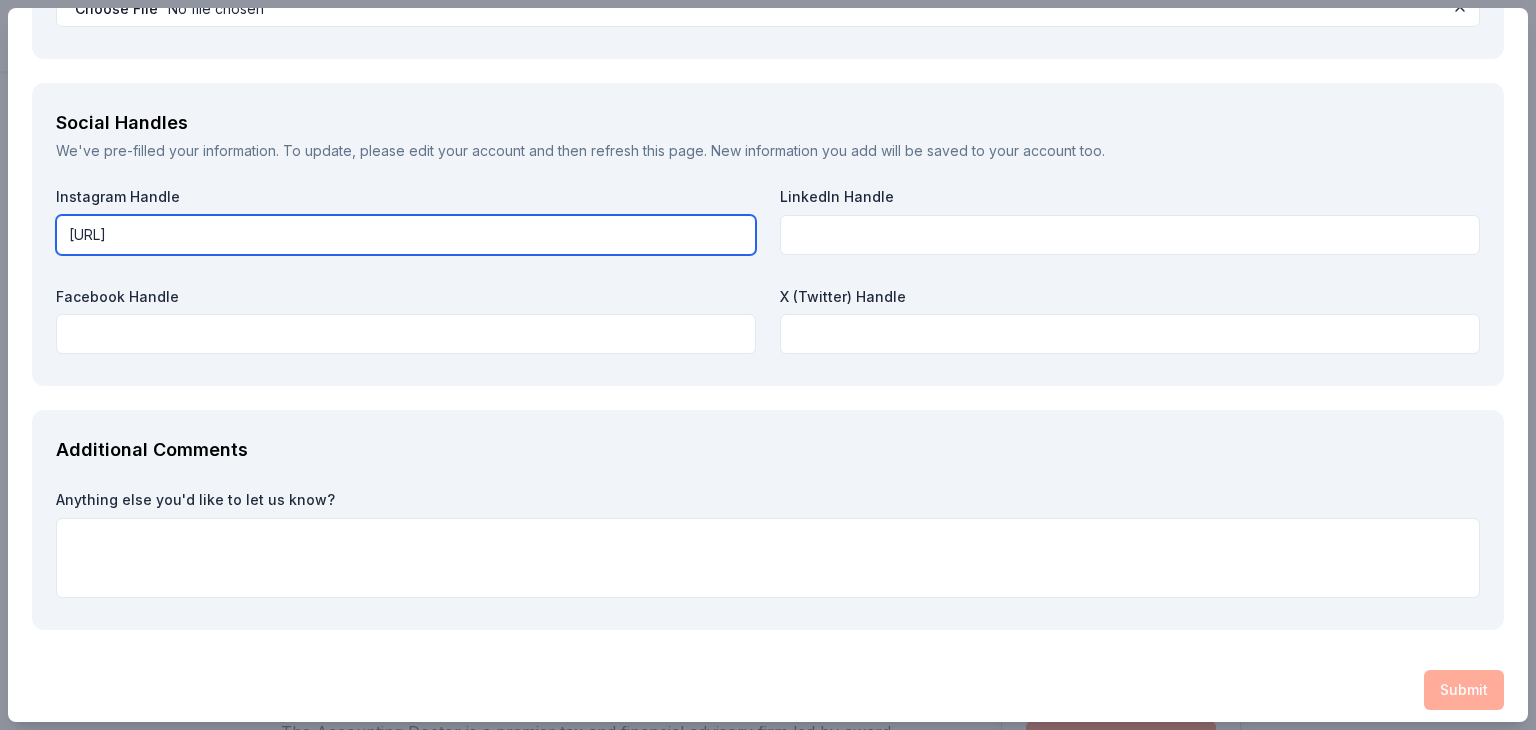 type on "[URL]" 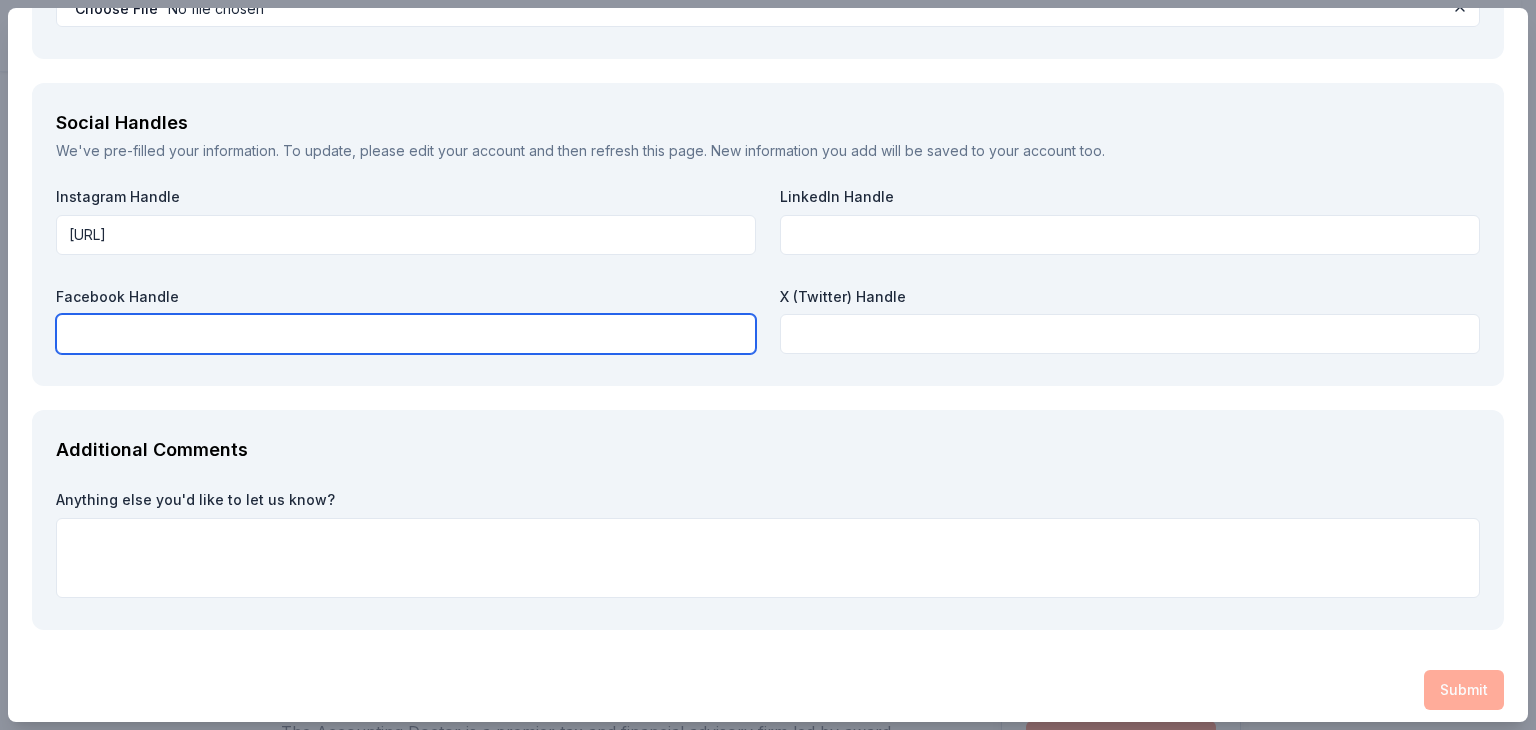 paste on "[URL]" 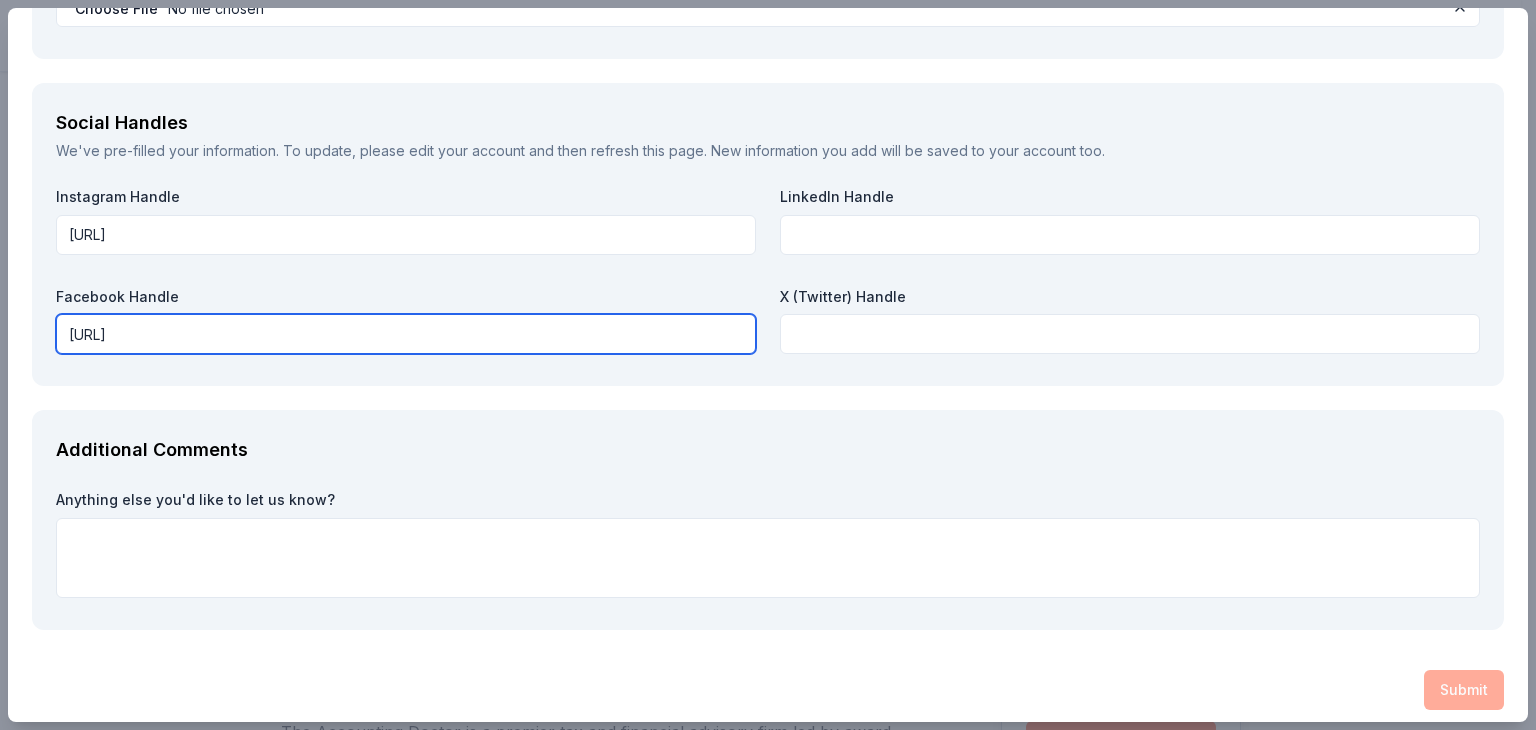 scroll, scrollTop: 2510, scrollLeft: 0, axis: vertical 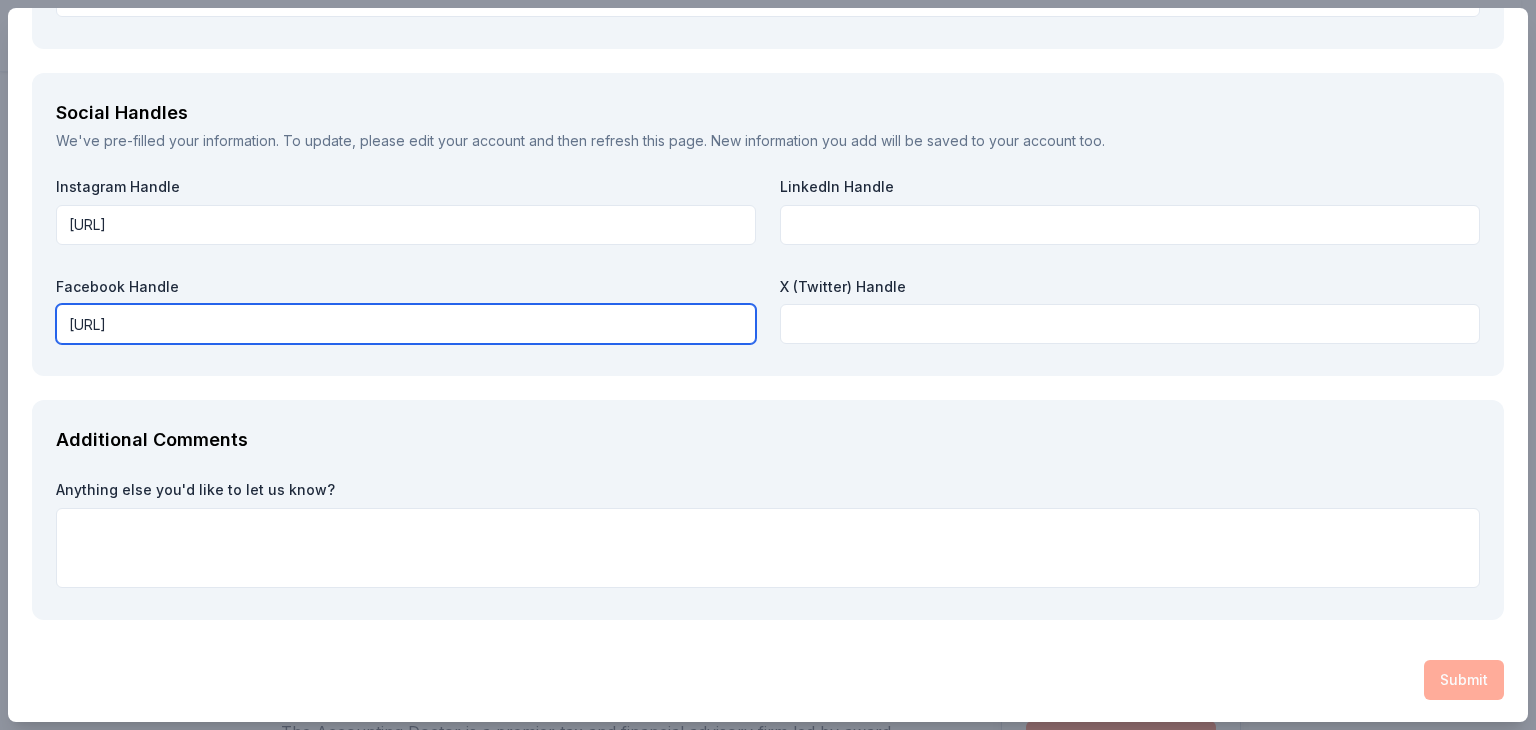 type on "[URL]" 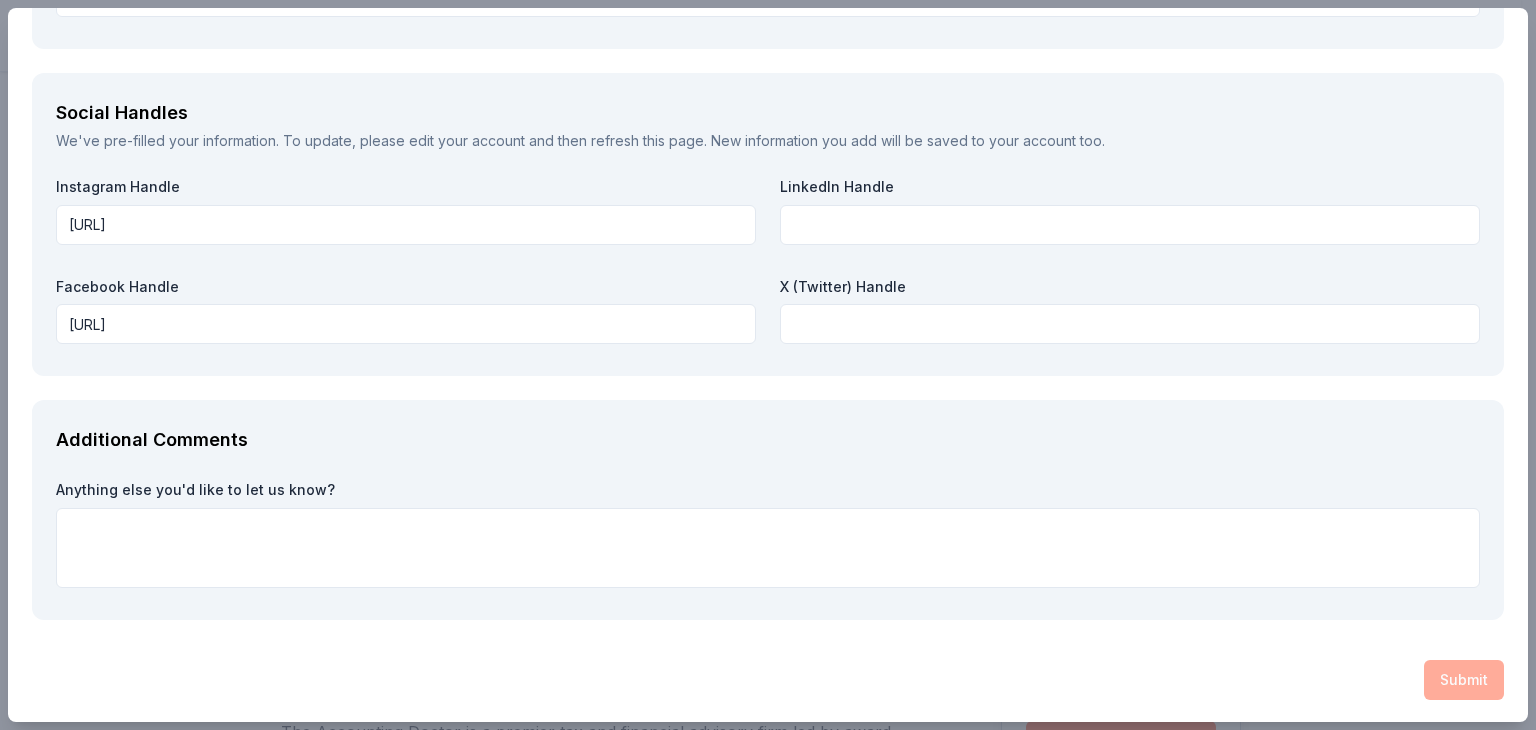 click on "Submit" at bounding box center (768, 680) 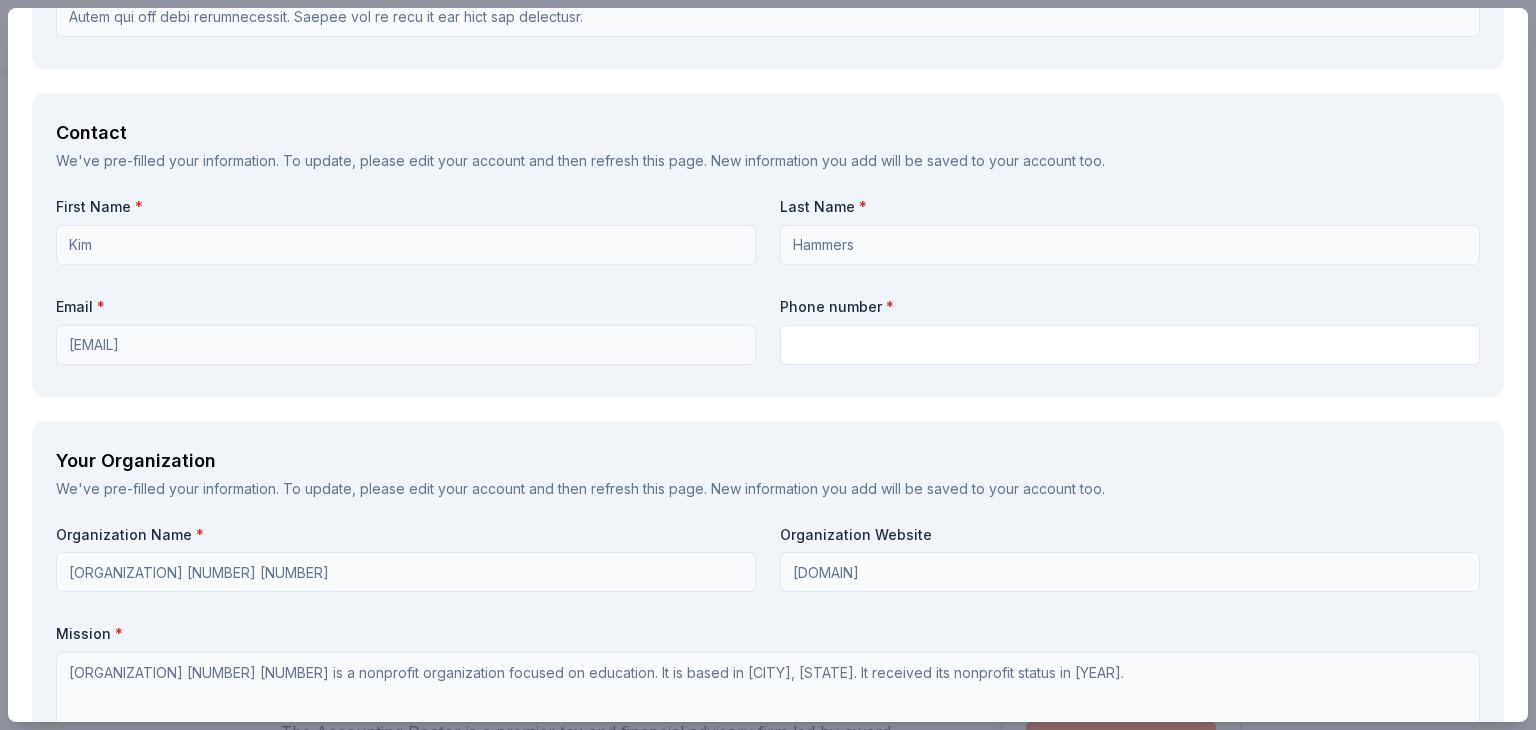 scroll, scrollTop: 1510, scrollLeft: 0, axis: vertical 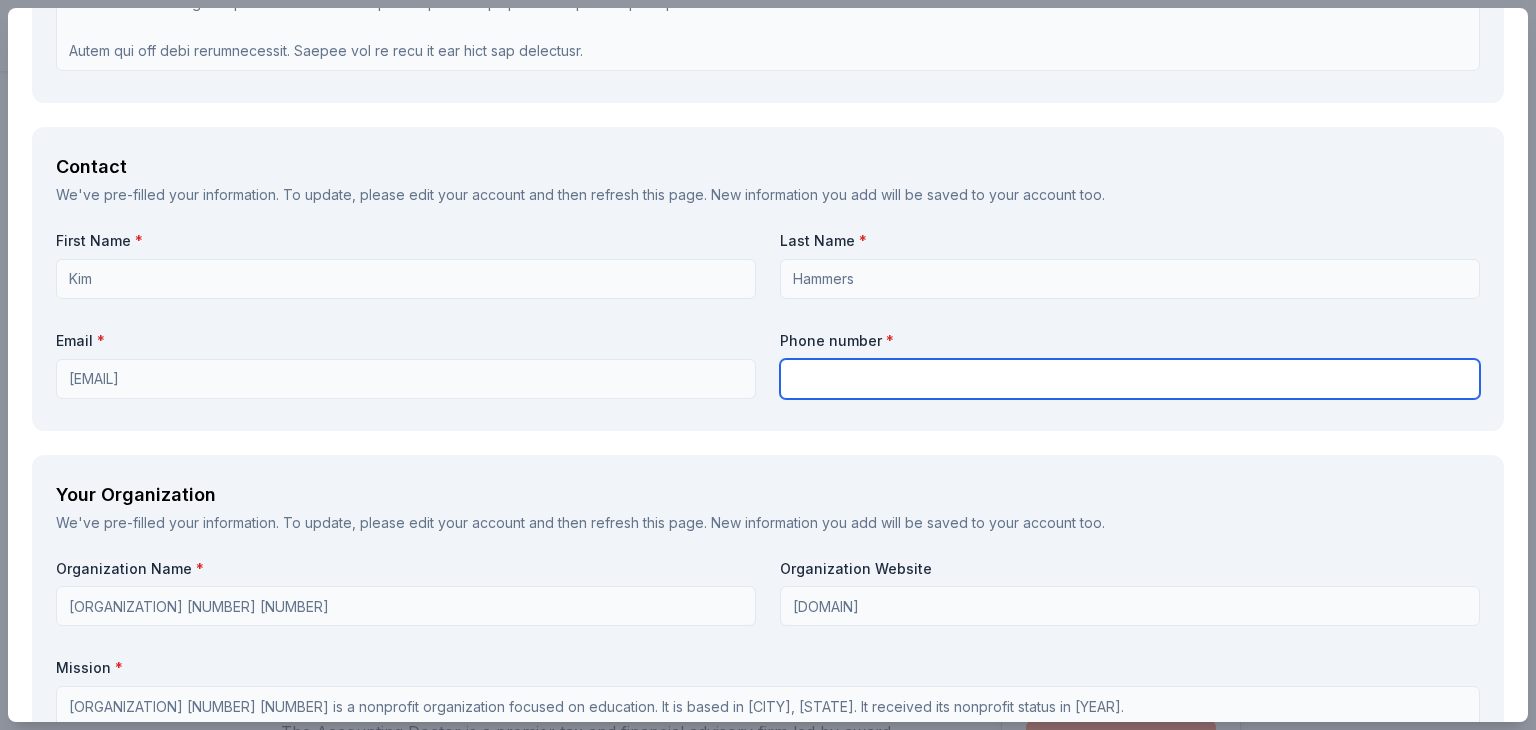 click at bounding box center (1130, 379) 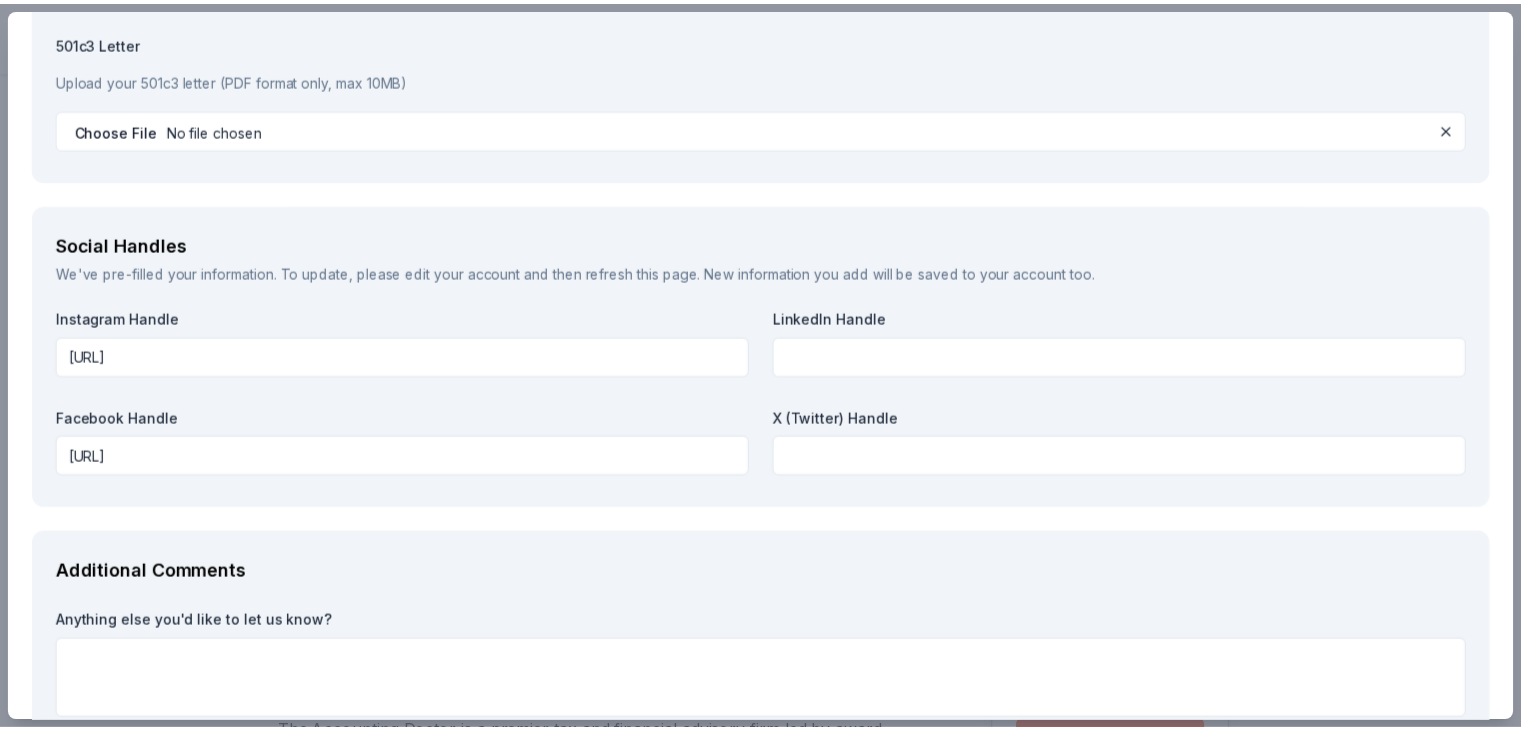 scroll, scrollTop: 2510, scrollLeft: 0, axis: vertical 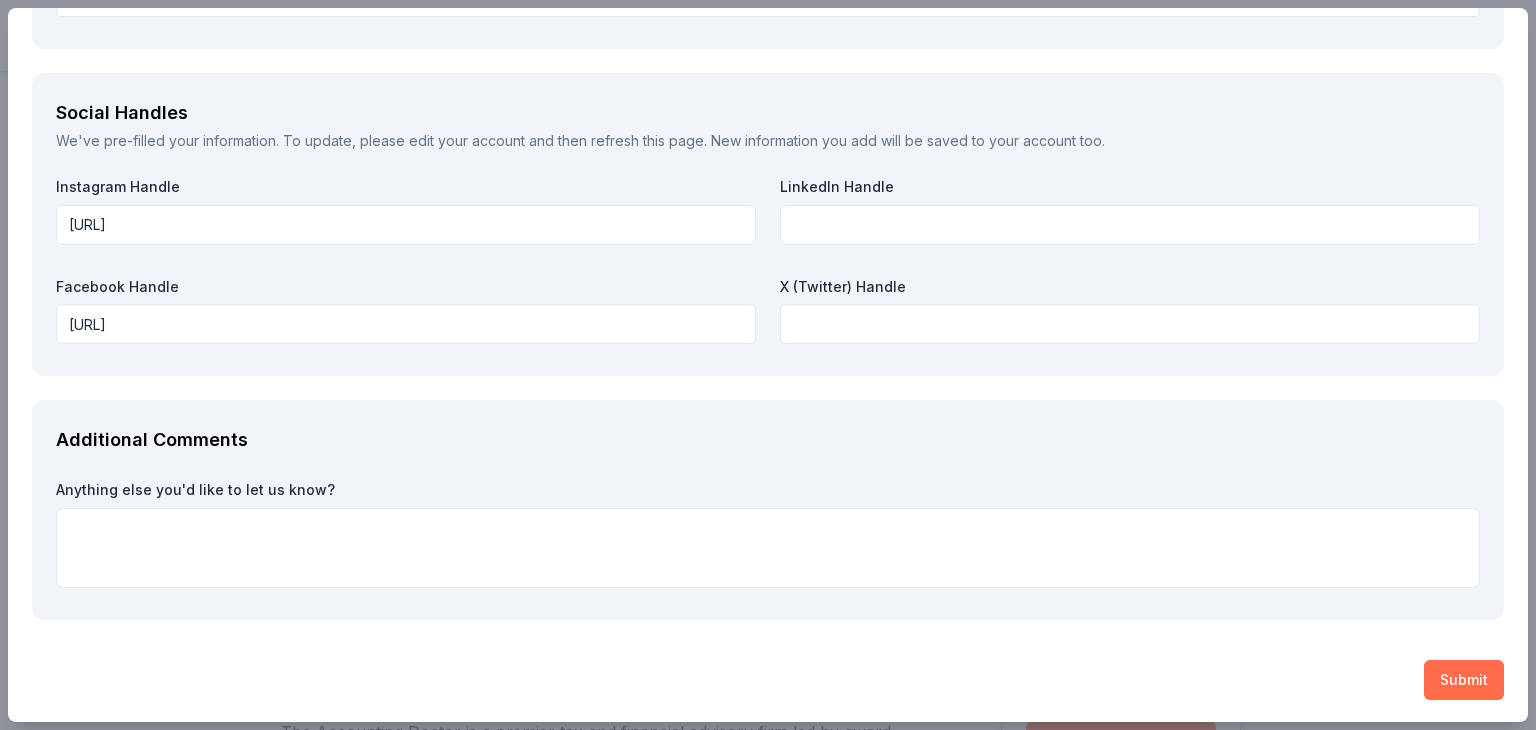 type on "[PHONE]" 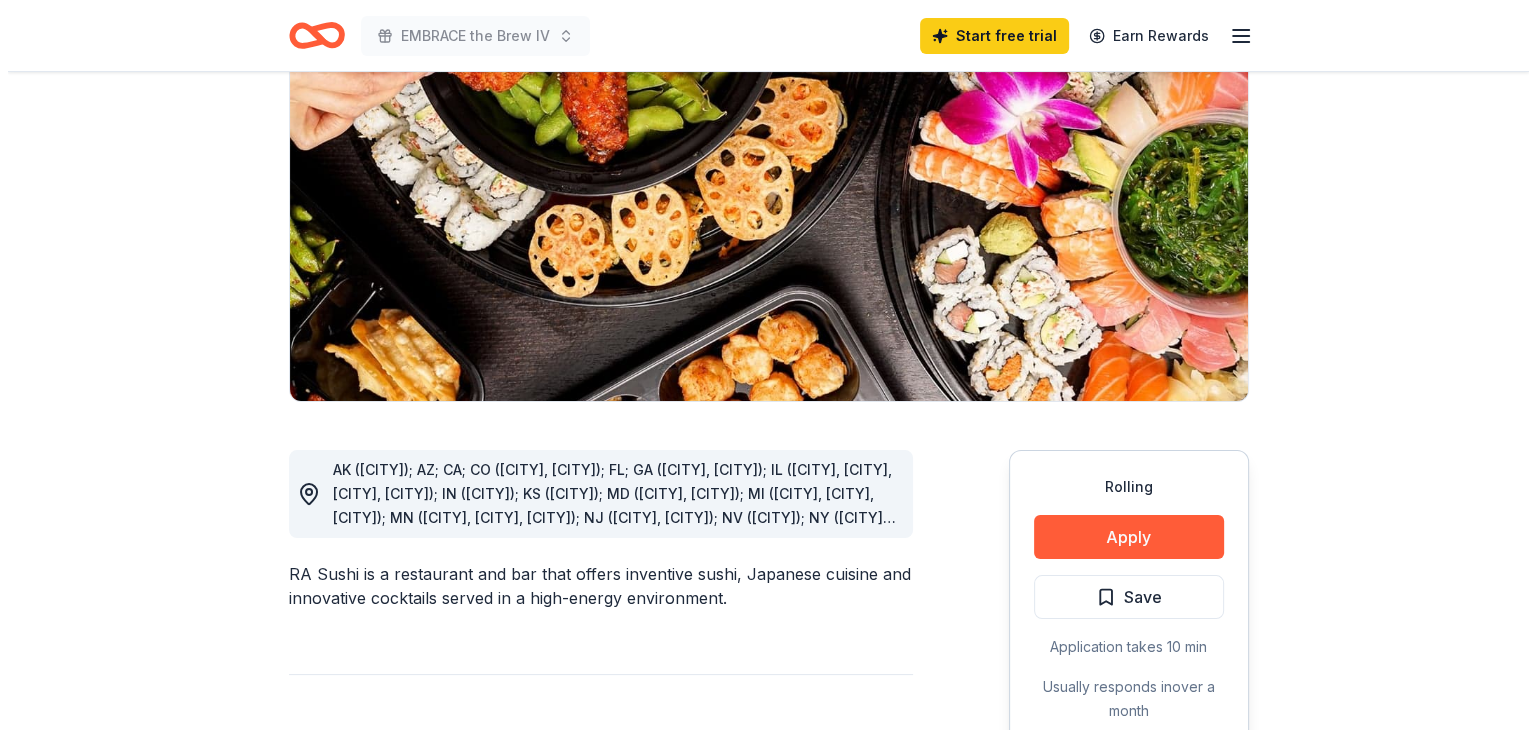 scroll, scrollTop: 400, scrollLeft: 0, axis: vertical 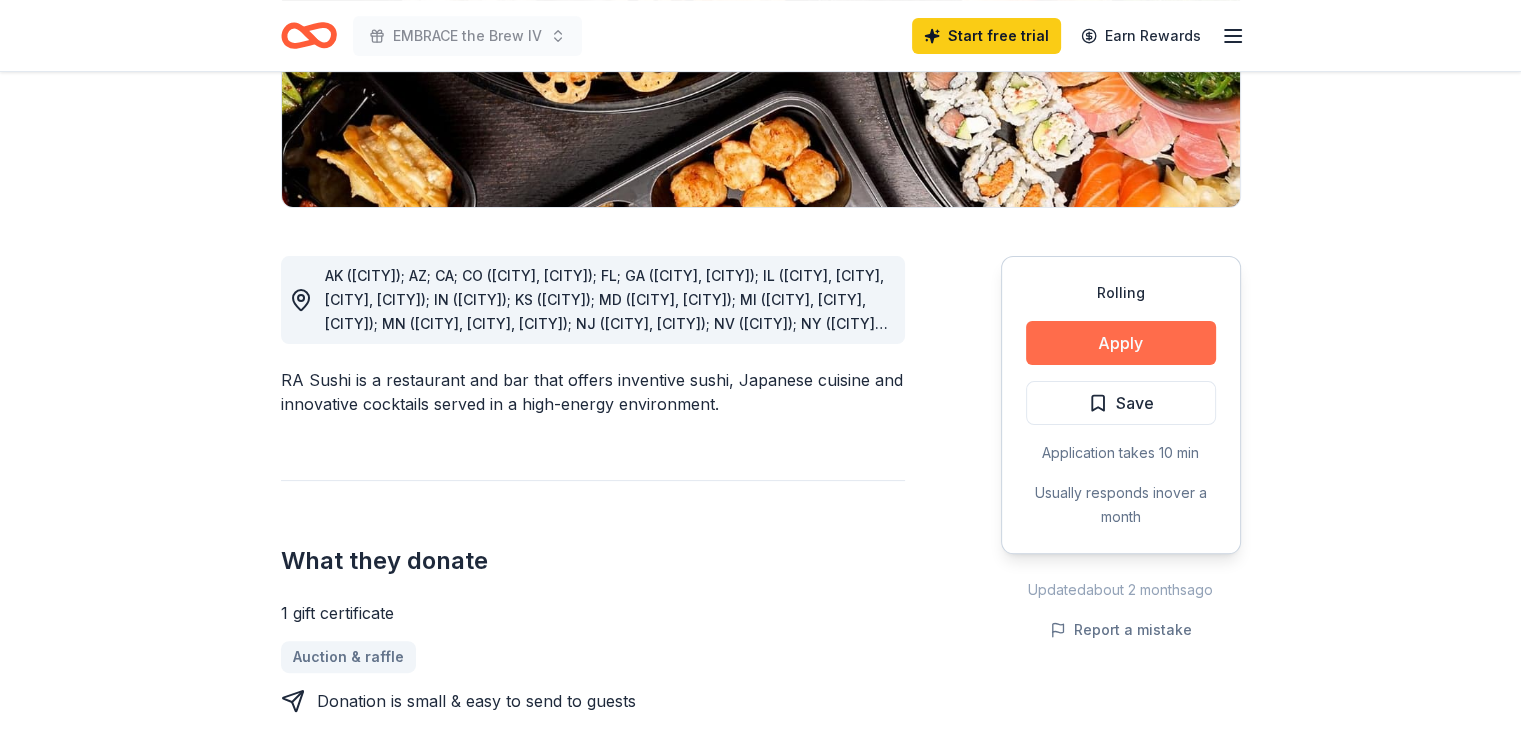 click on "Apply" at bounding box center (1121, 343) 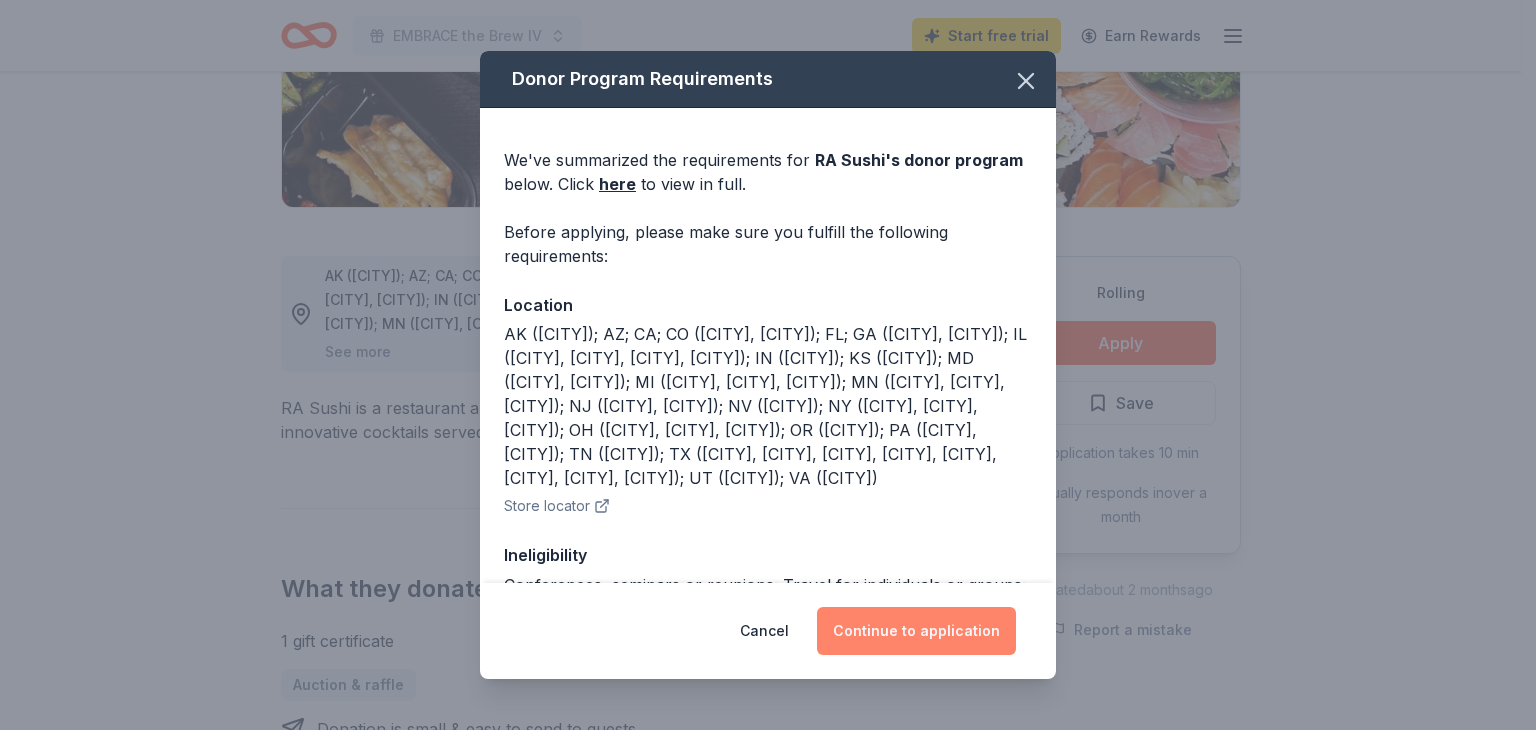 click on "Continue to application" at bounding box center [916, 631] 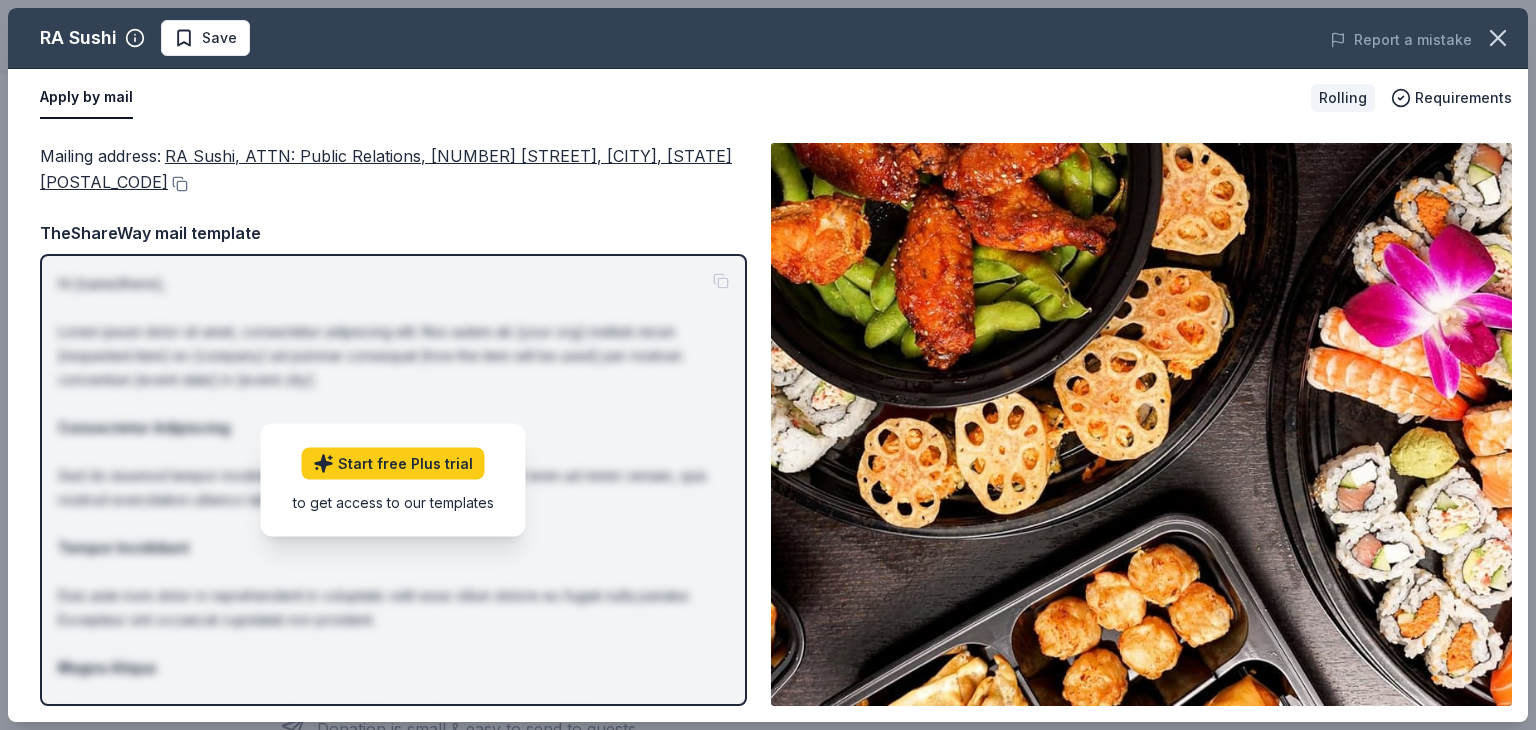 click on "TheShareWay mail template" at bounding box center [393, 233] 